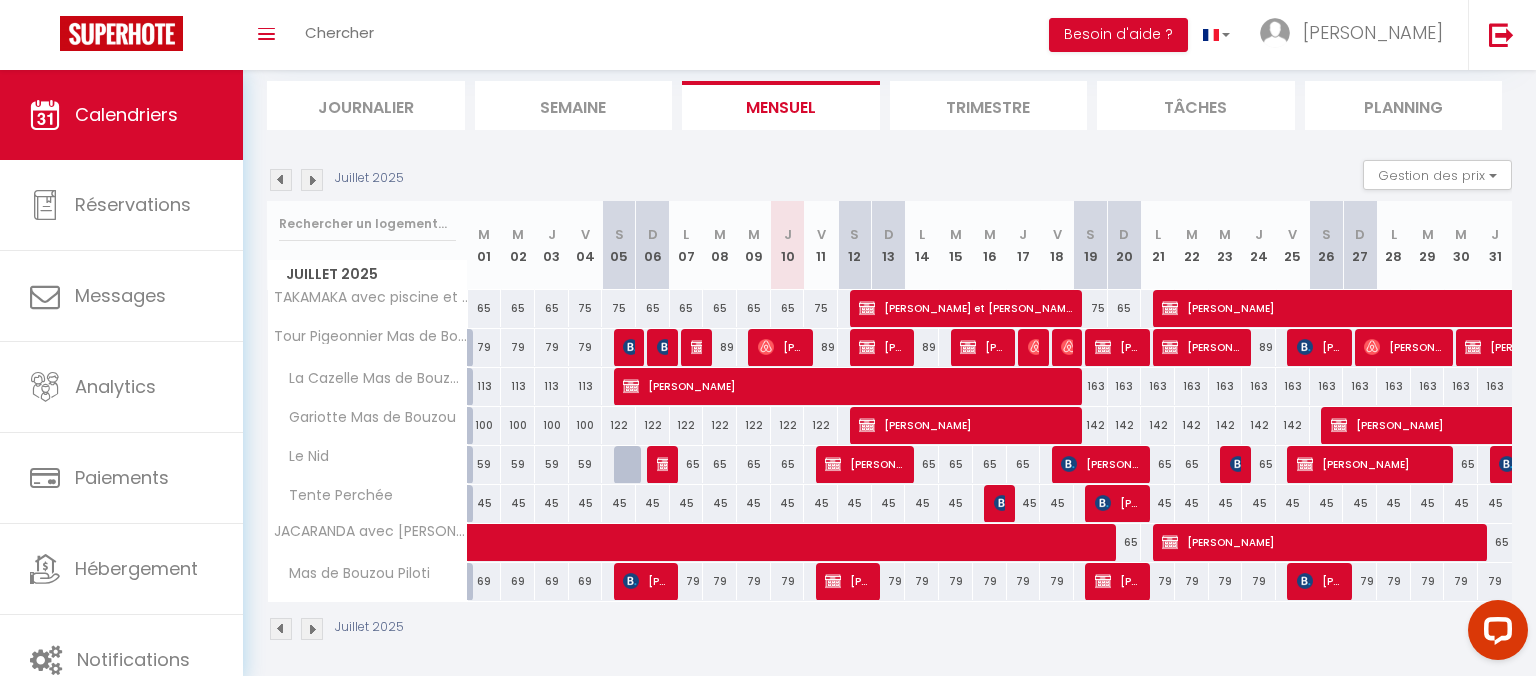 scroll, scrollTop: 132, scrollLeft: 0, axis: vertical 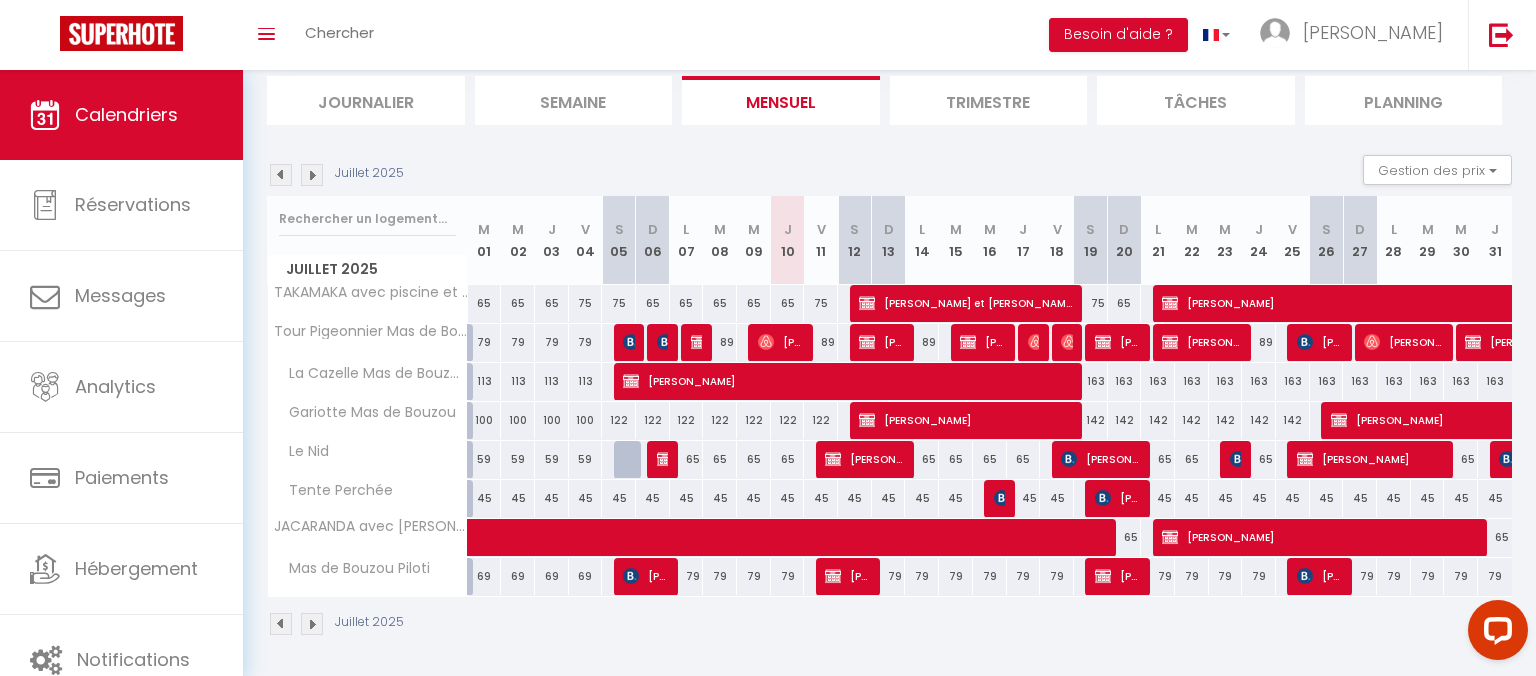 click on "79" at bounding box center [889, 576] 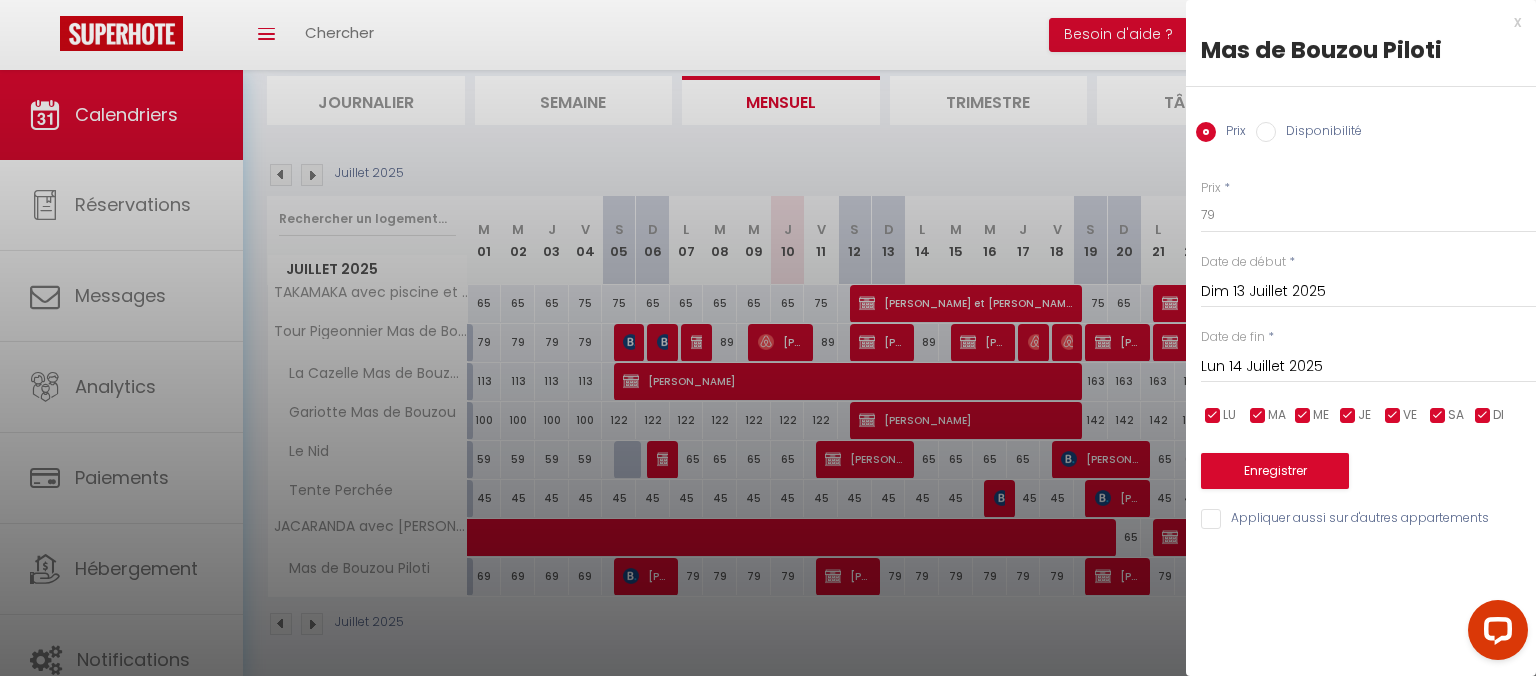 click at bounding box center [768, 338] 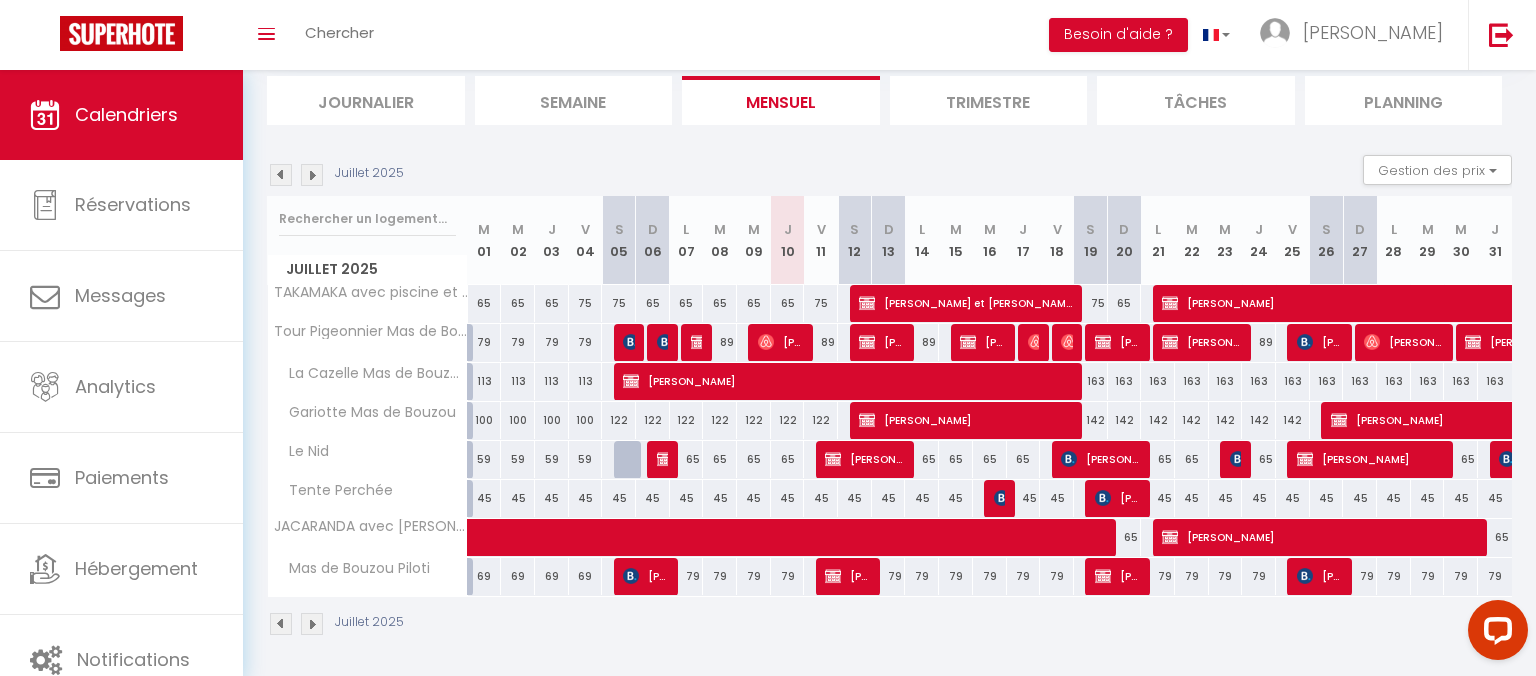 drag, startPoint x: 886, startPoint y: 612, endPoint x: 873, endPoint y: 636, distance: 27.294687 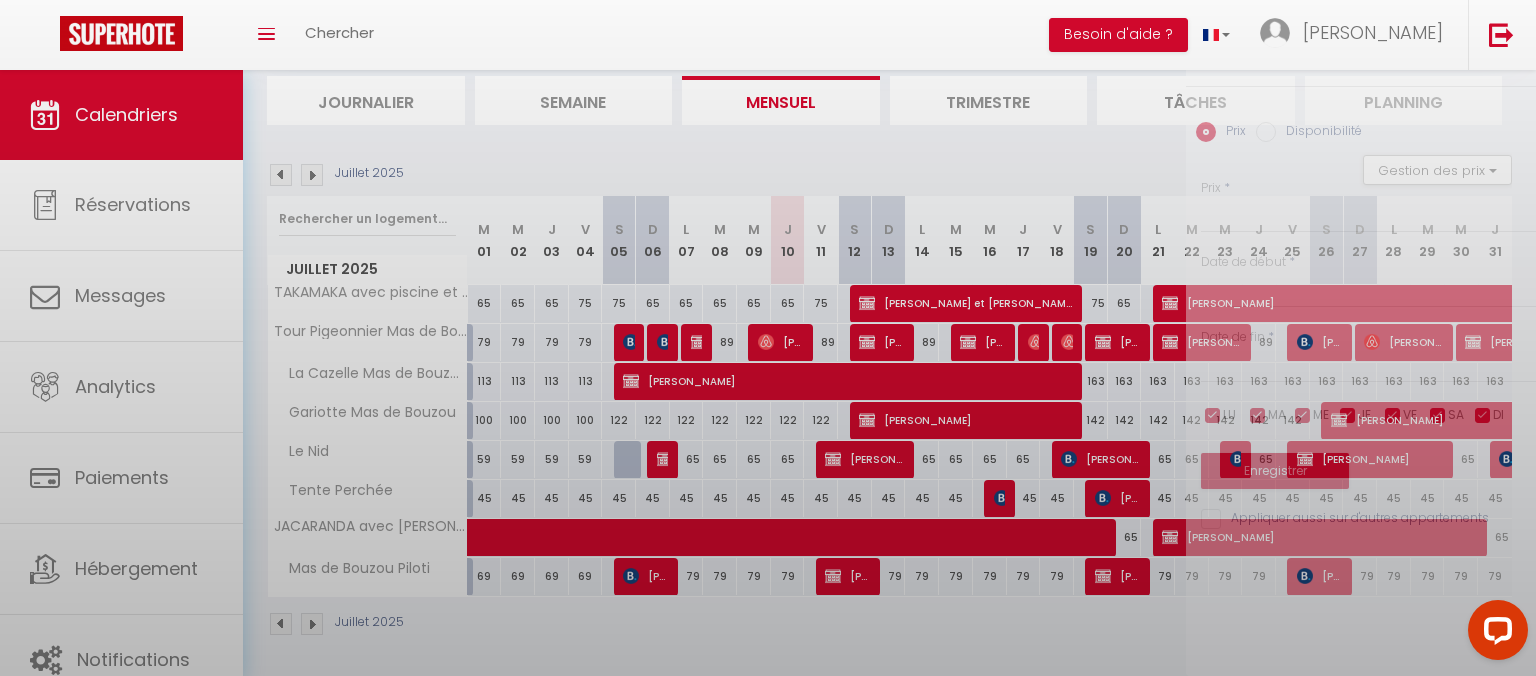 type on "79" 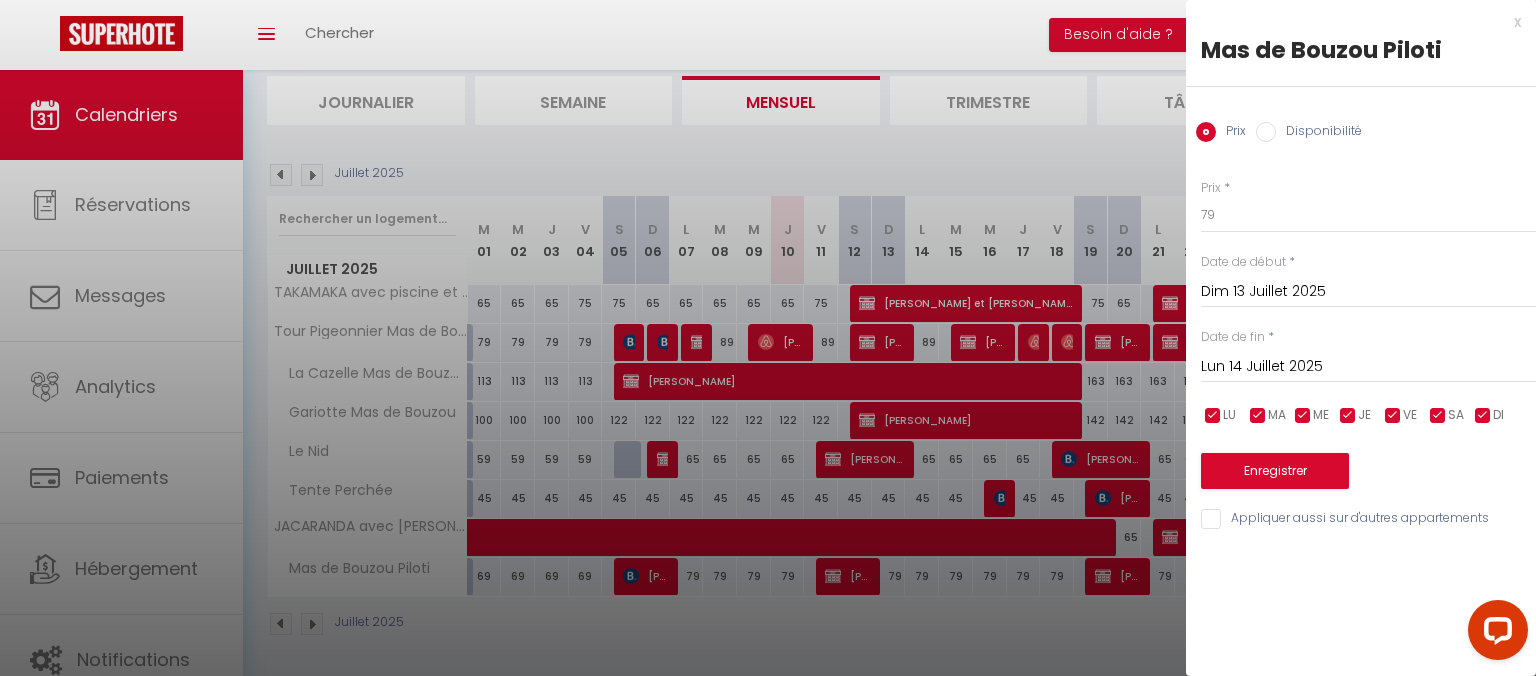click at bounding box center (768, 338) 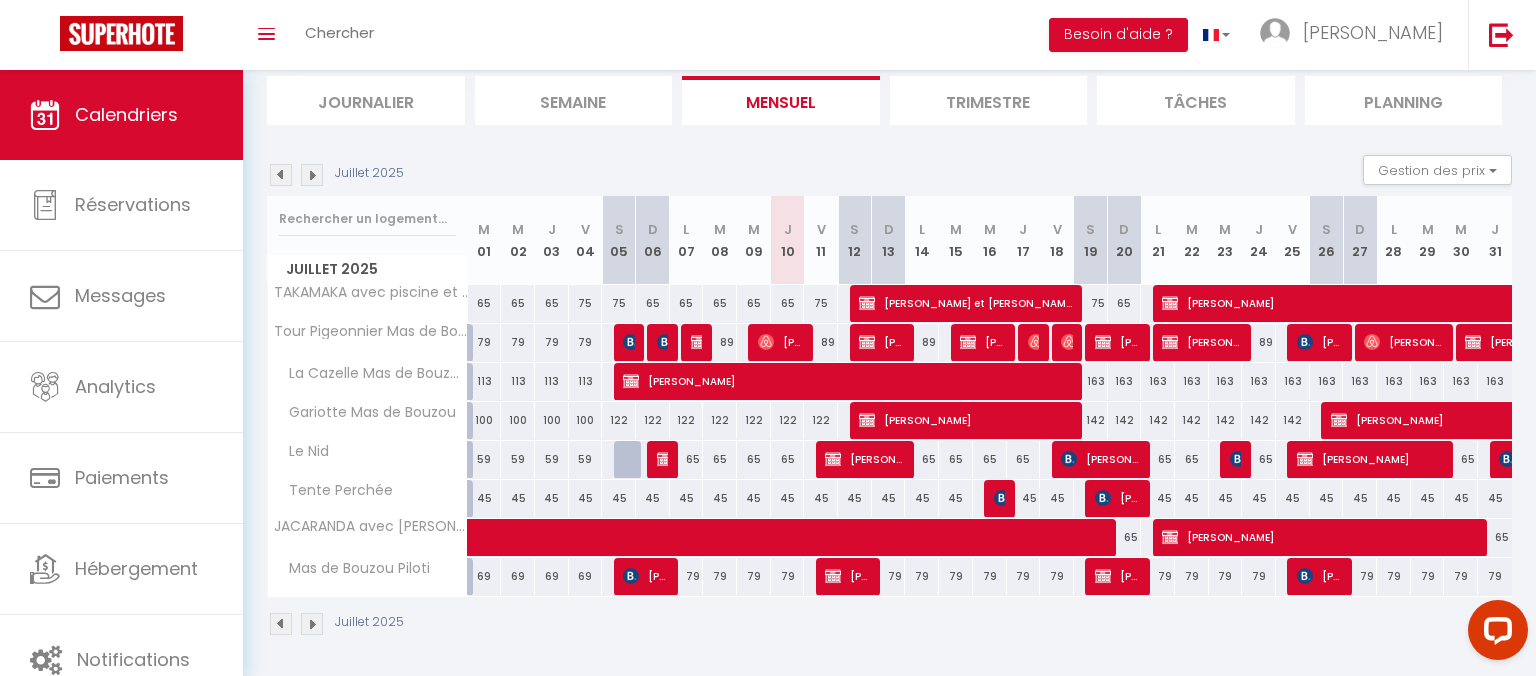 click on "Planning" at bounding box center (1404, 100) 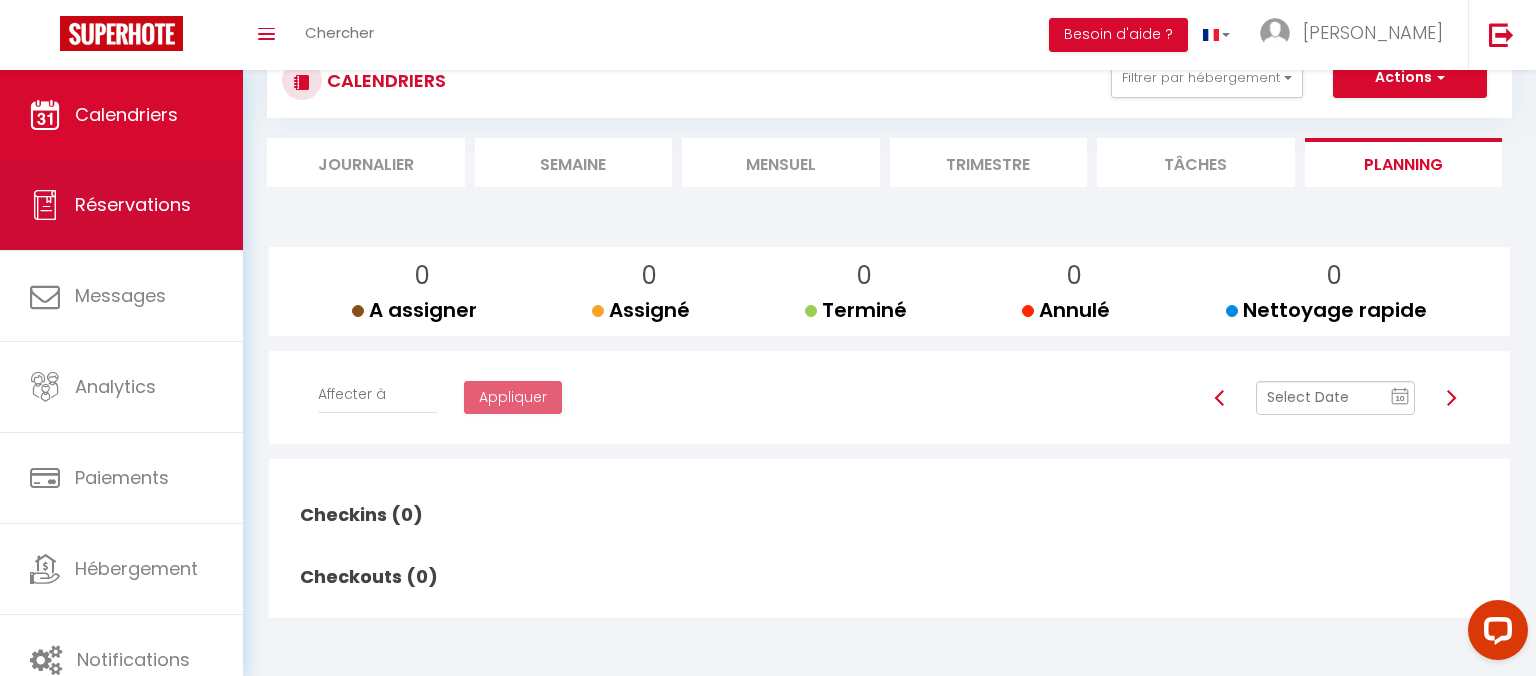 click on "Réservations" at bounding box center (133, 204) 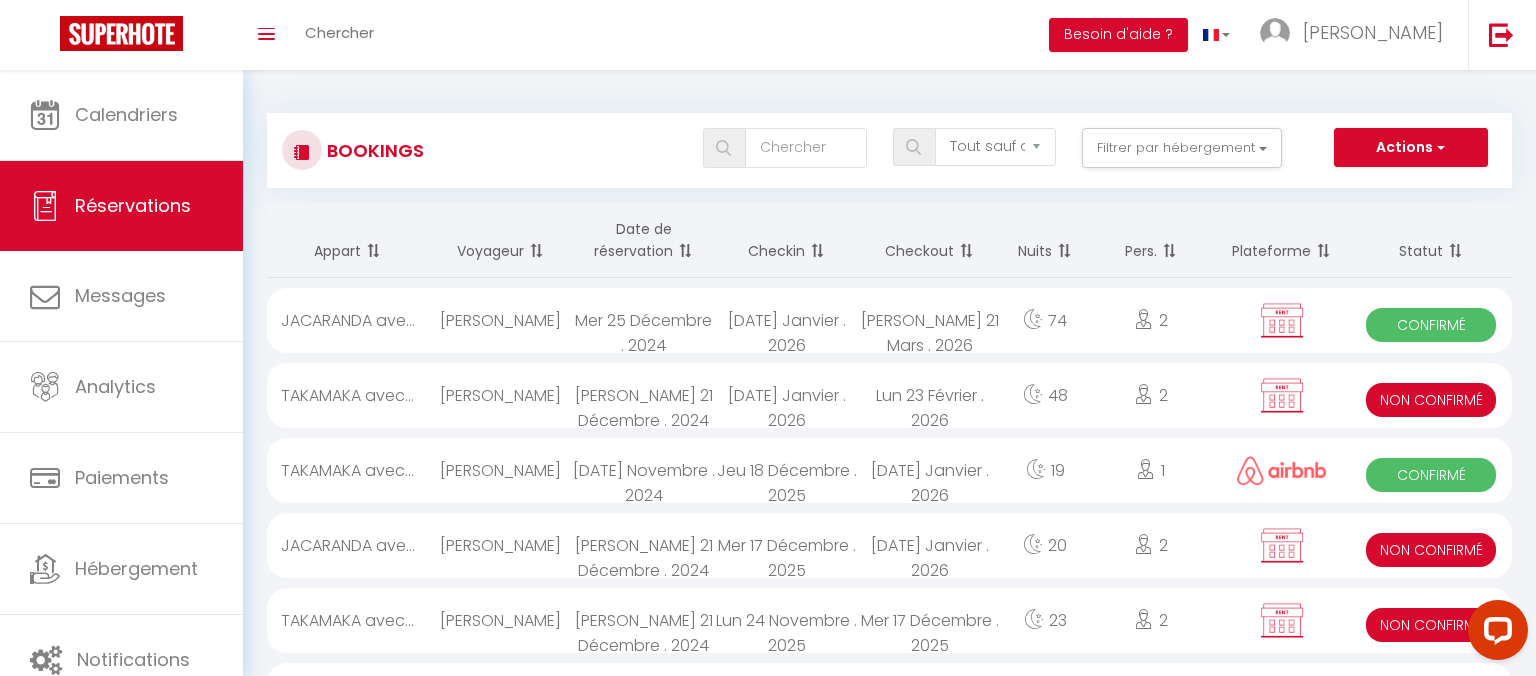 scroll, scrollTop: 109, scrollLeft: 0, axis: vertical 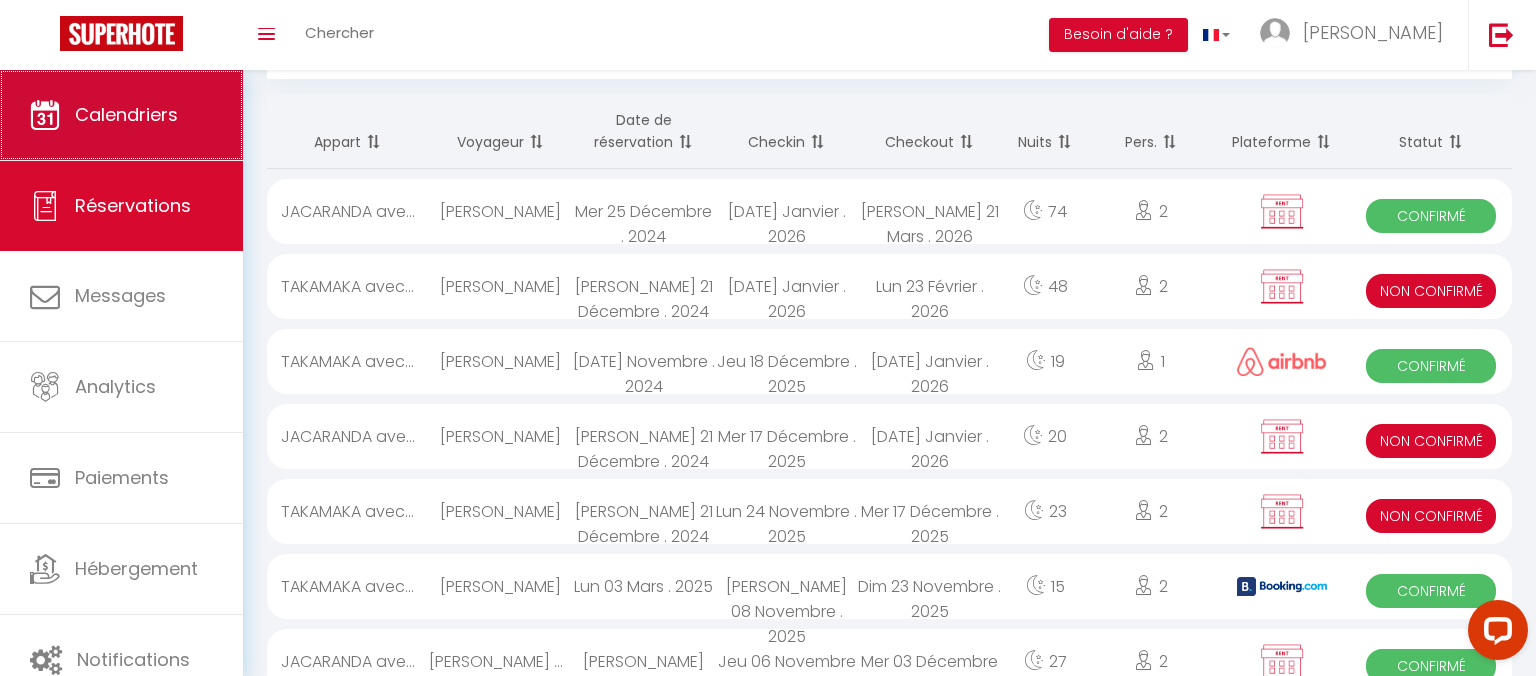 click on "Calendriers" at bounding box center (126, 114) 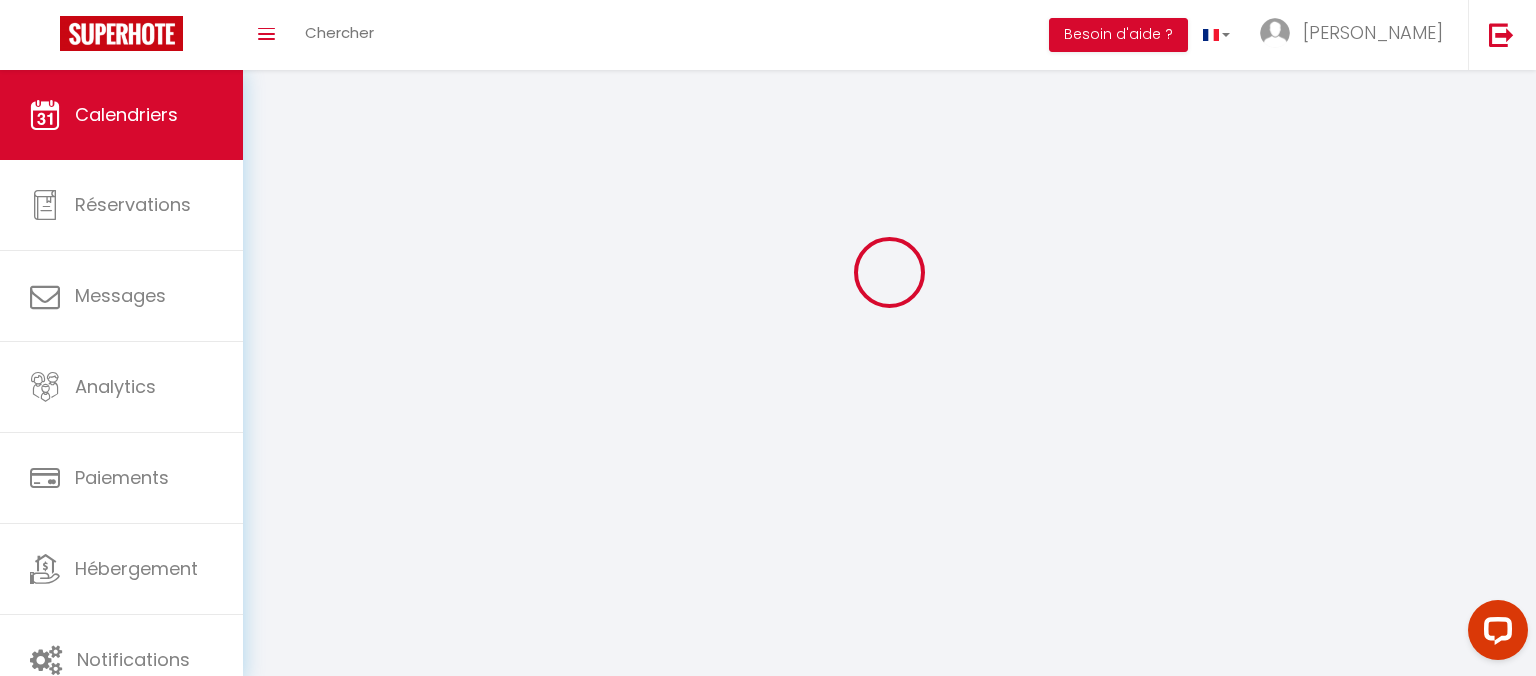 scroll, scrollTop: 0, scrollLeft: 0, axis: both 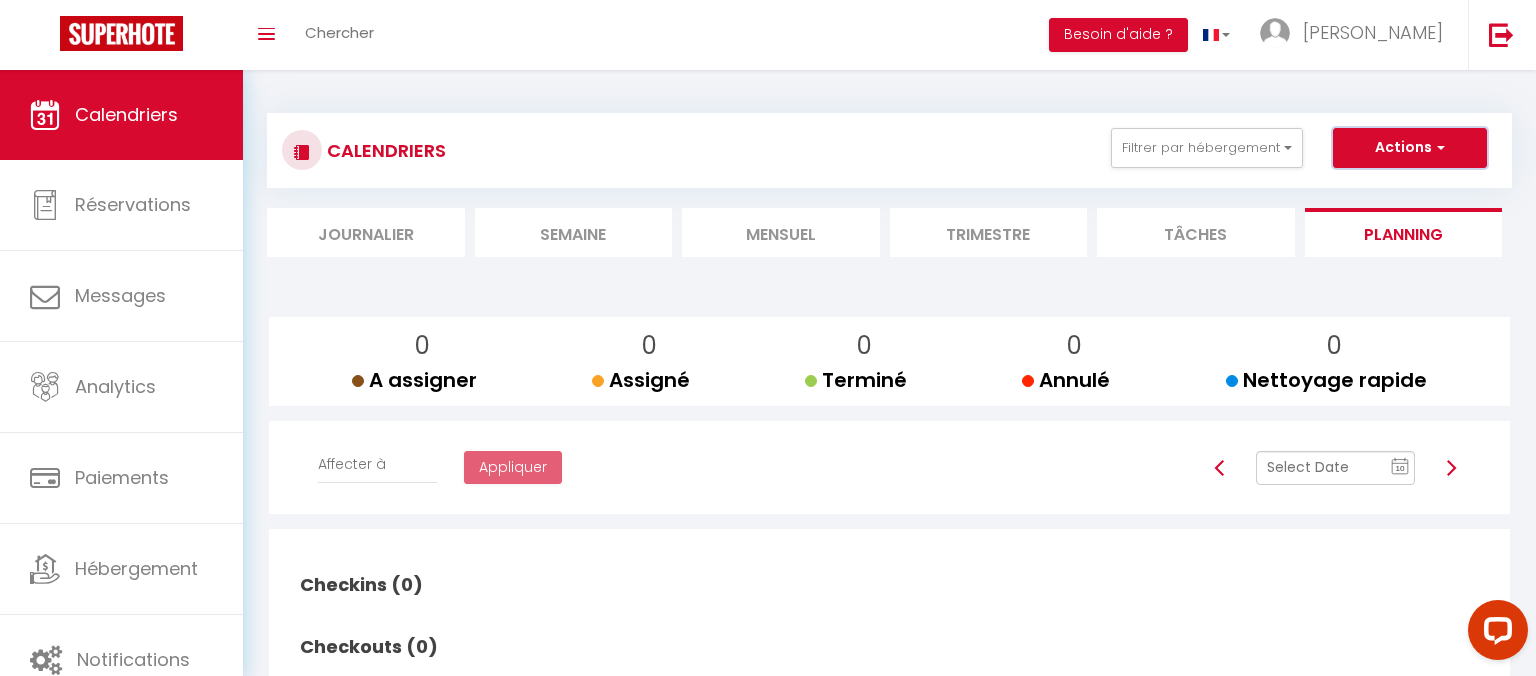click on "Actions" at bounding box center [1410, 148] 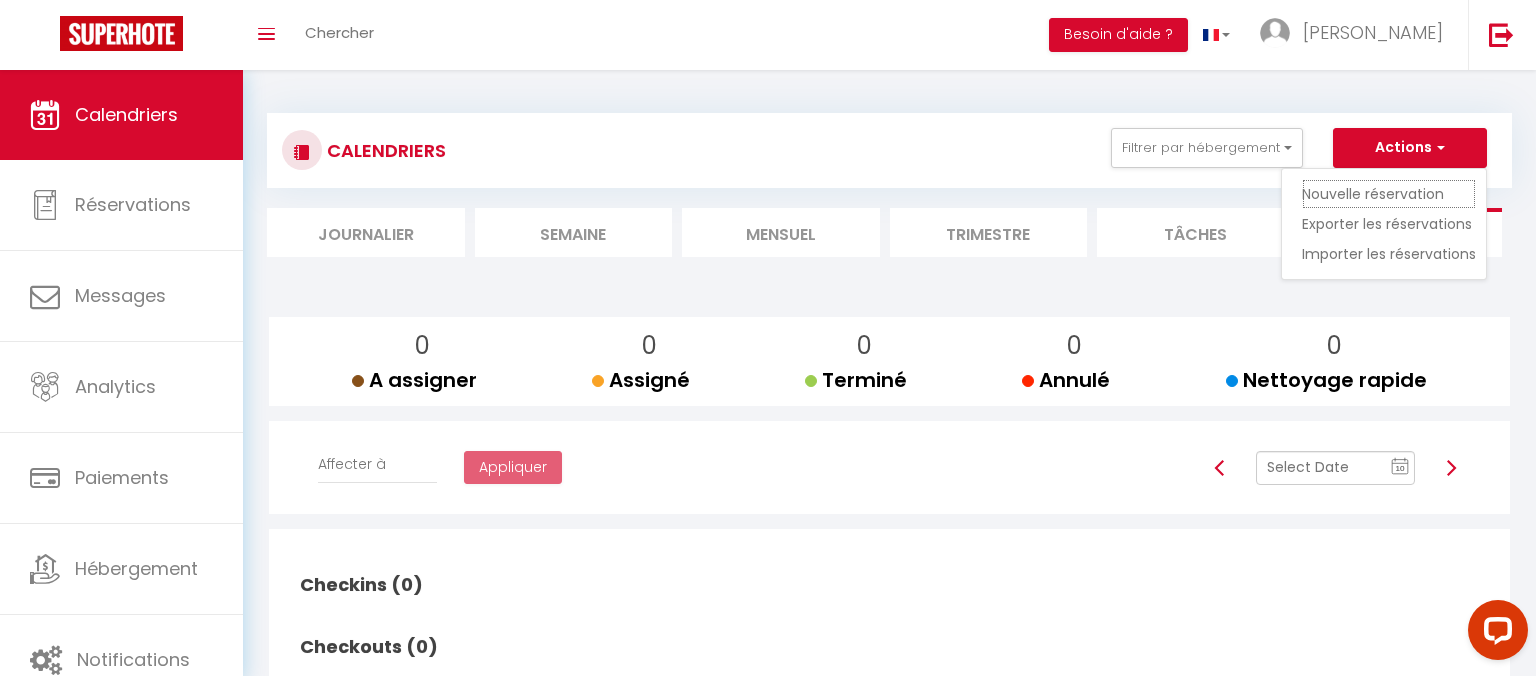 click on "Nouvelle réservation" at bounding box center [1389, 194] 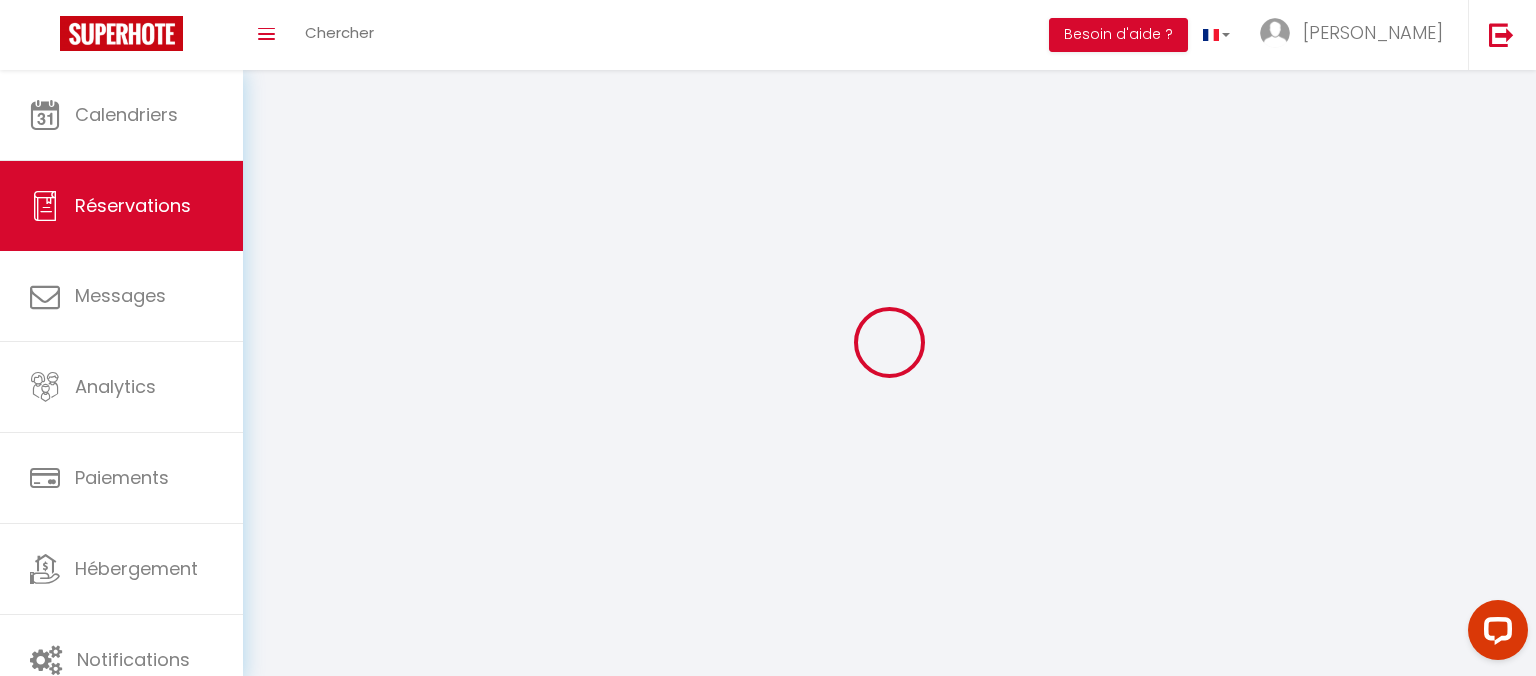 select 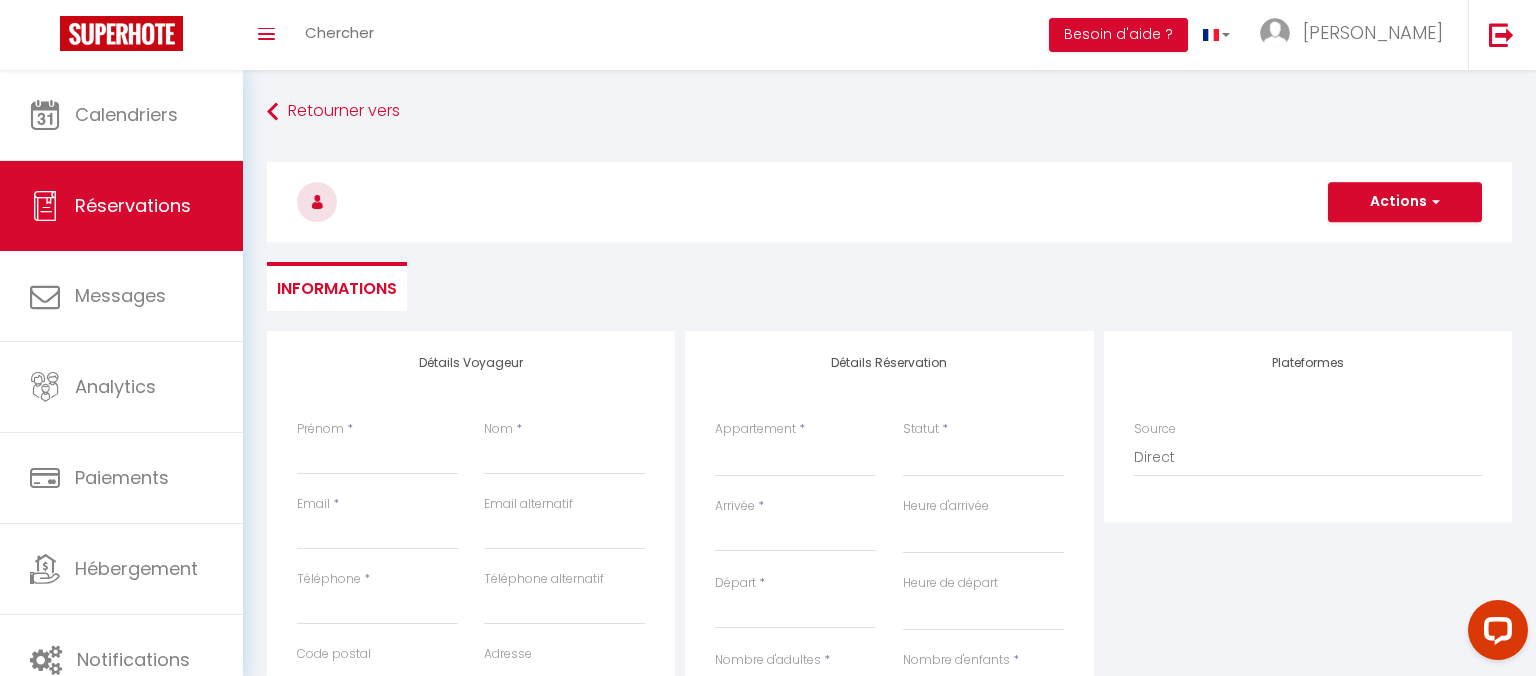 select 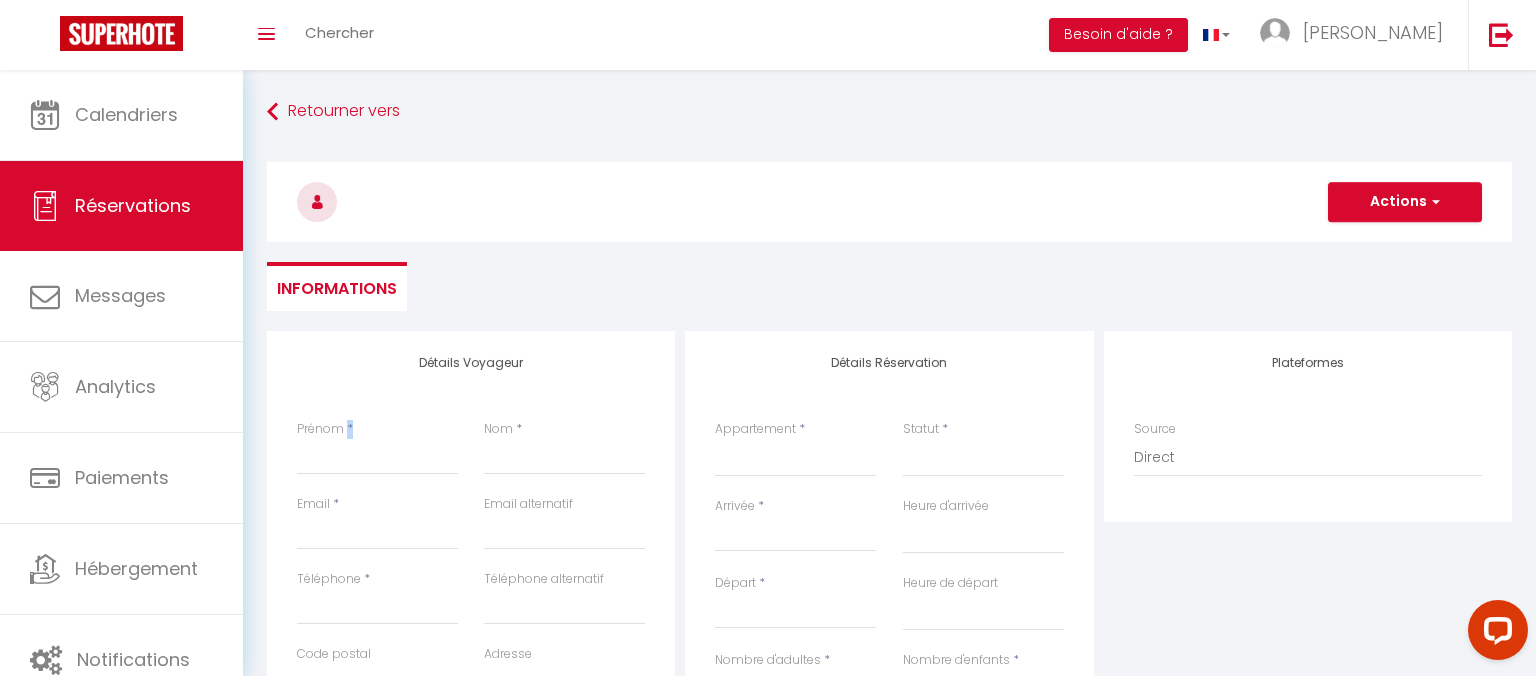 click on "Prénom   *" at bounding box center (377, 447) 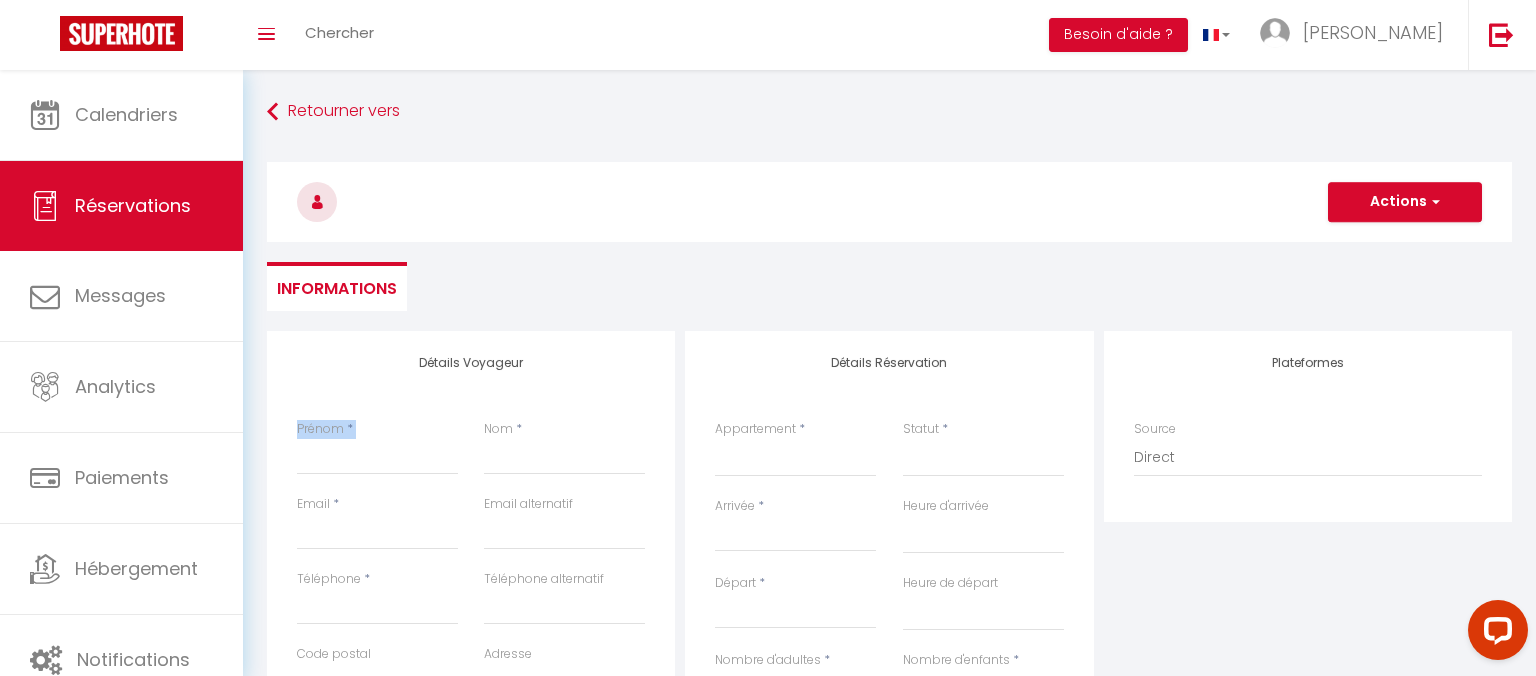 click on "Prénom   *" at bounding box center (377, 447) 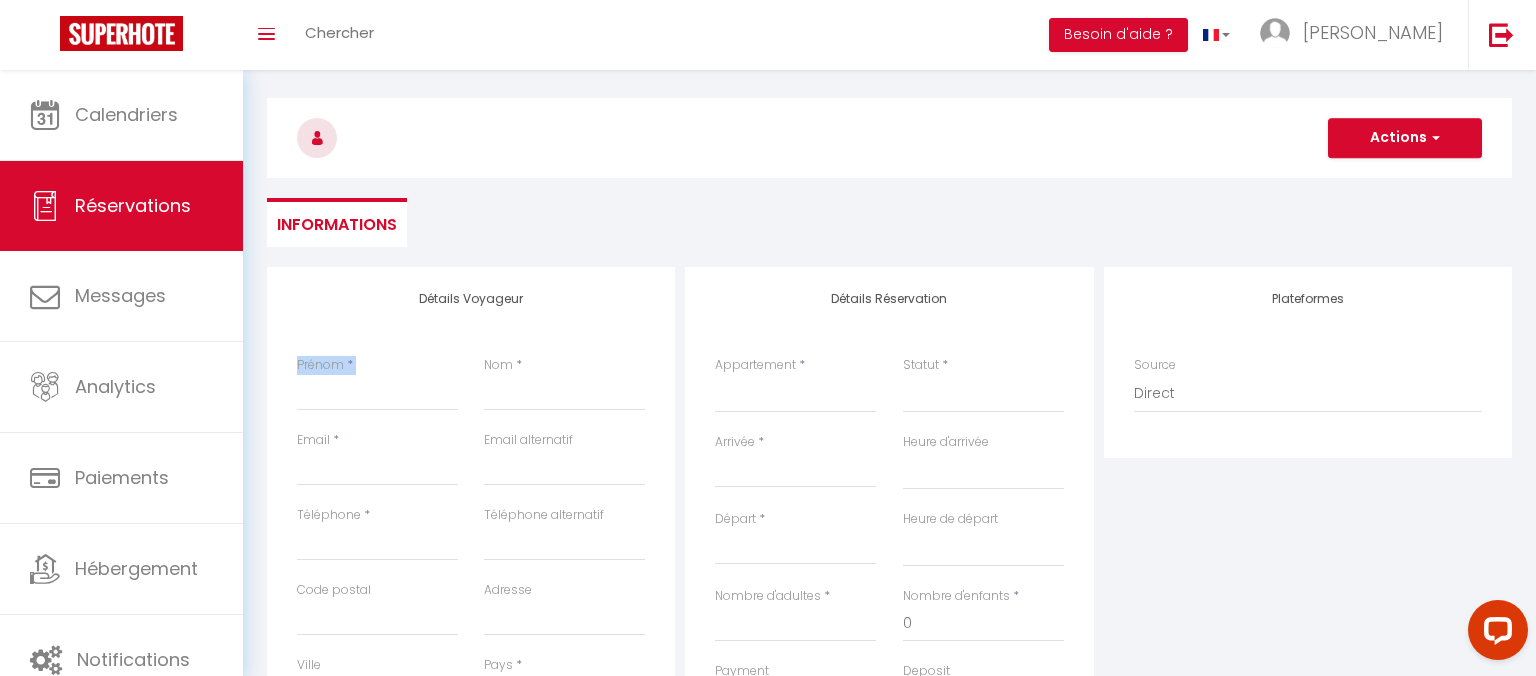 scroll, scrollTop: 24, scrollLeft: 0, axis: vertical 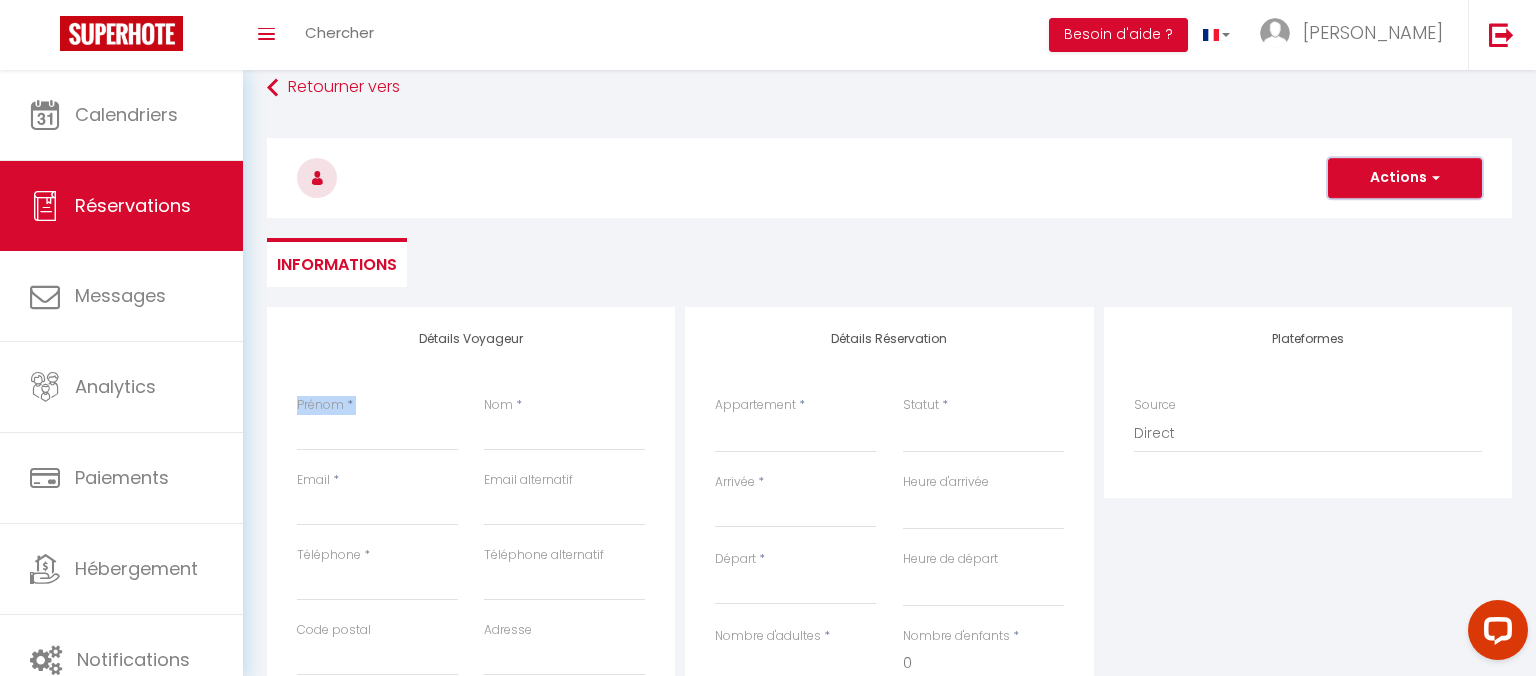 click at bounding box center (1433, 178) 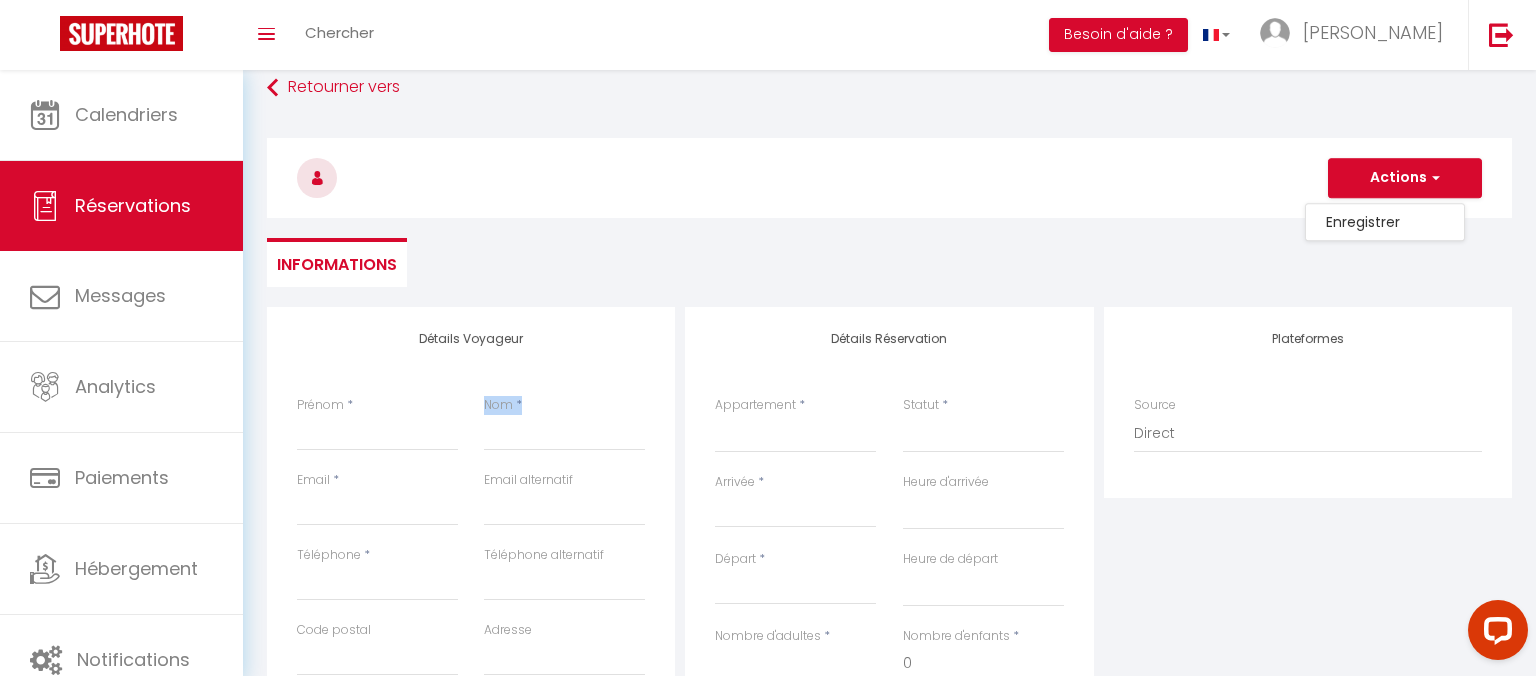 drag, startPoint x: 546, startPoint y: 404, endPoint x: 386, endPoint y: 446, distance: 165.42067 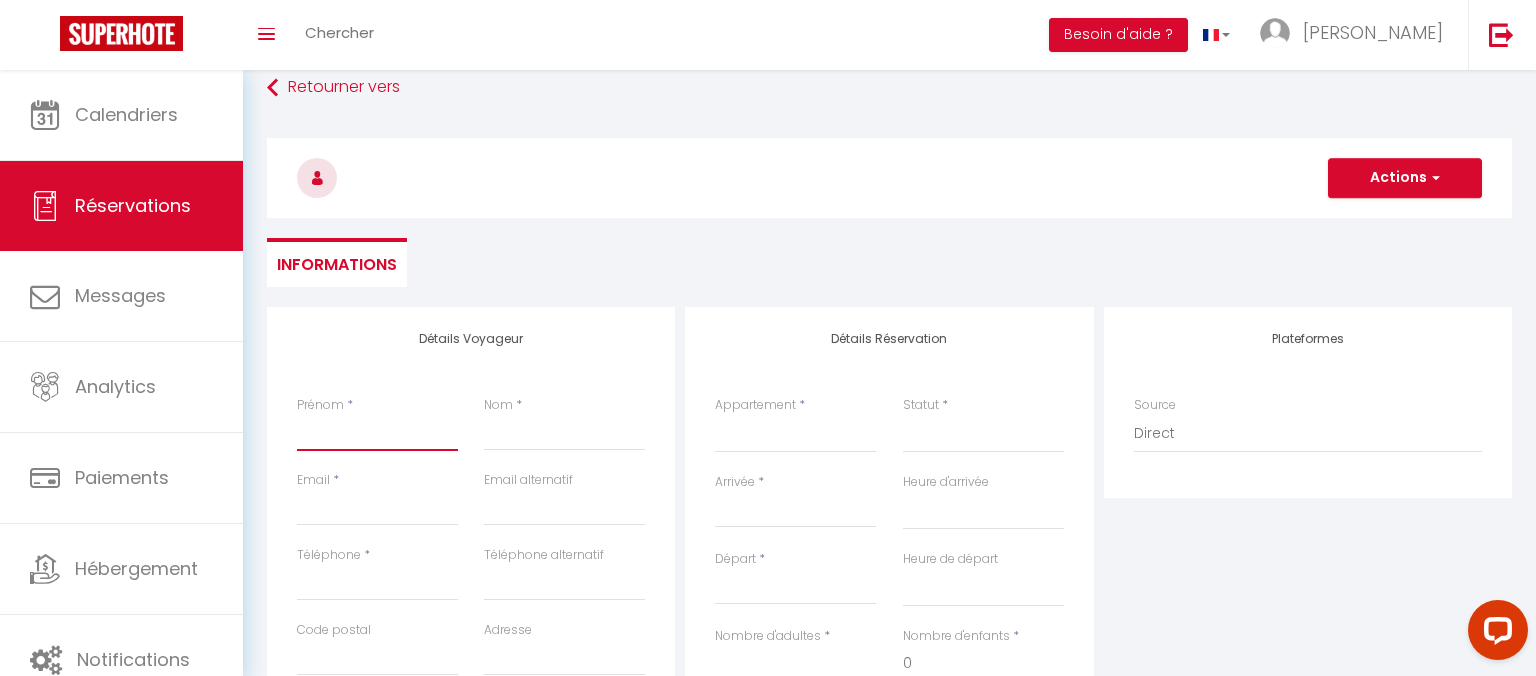 click on "Prénom" at bounding box center [377, 433] 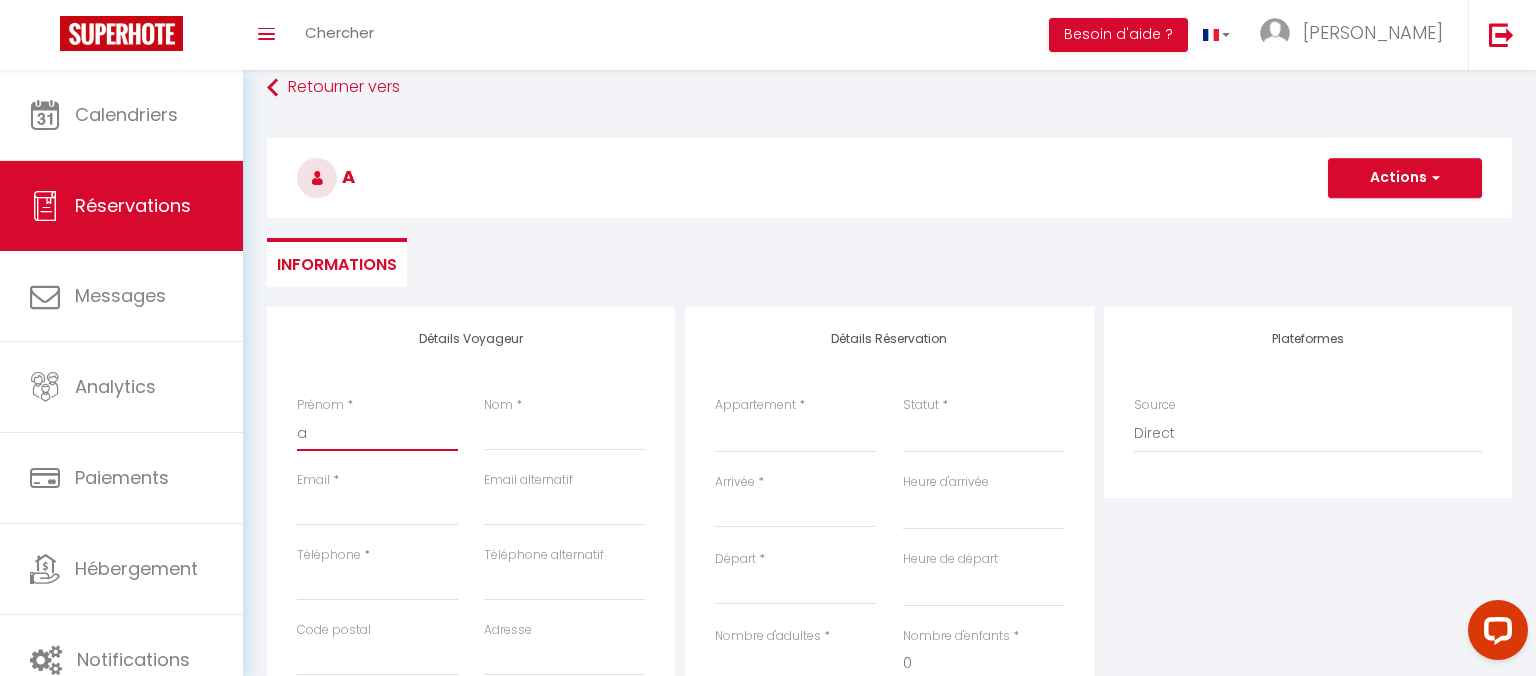 select 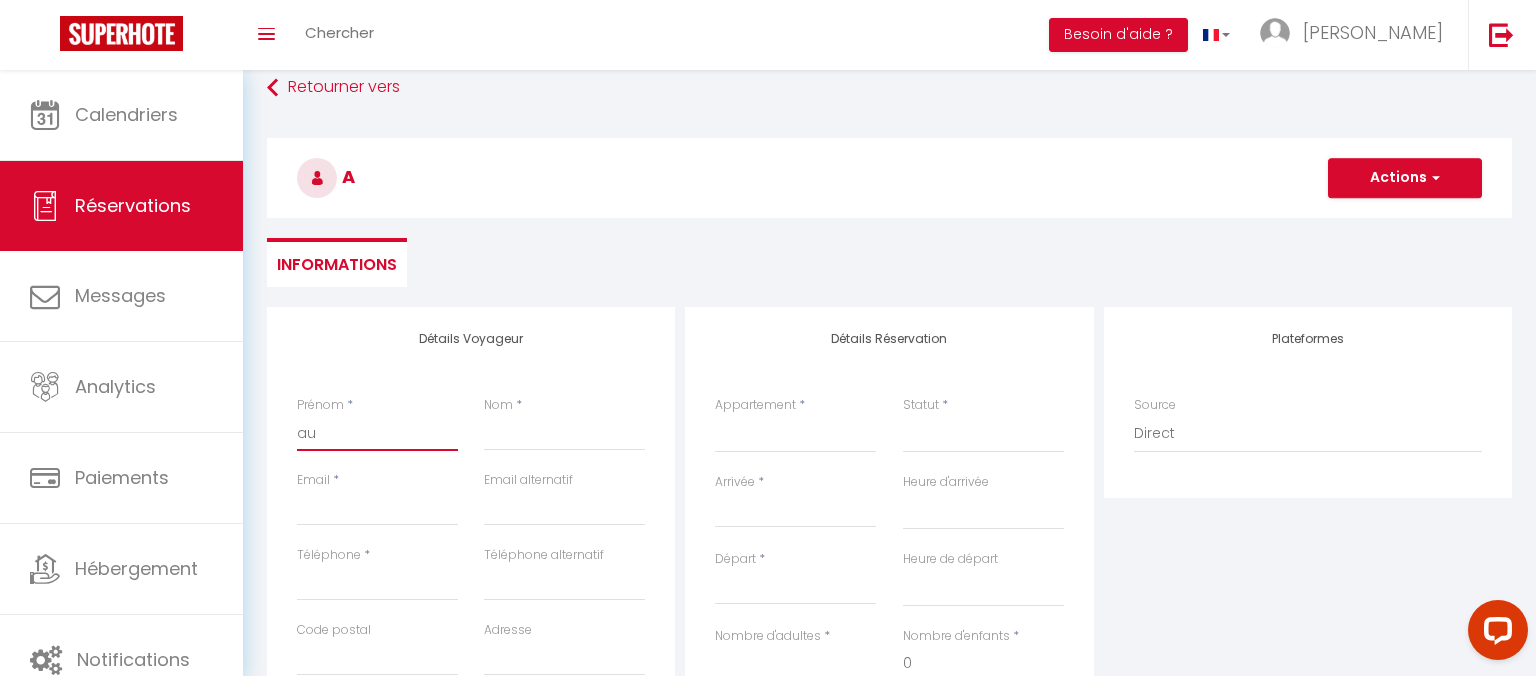 select 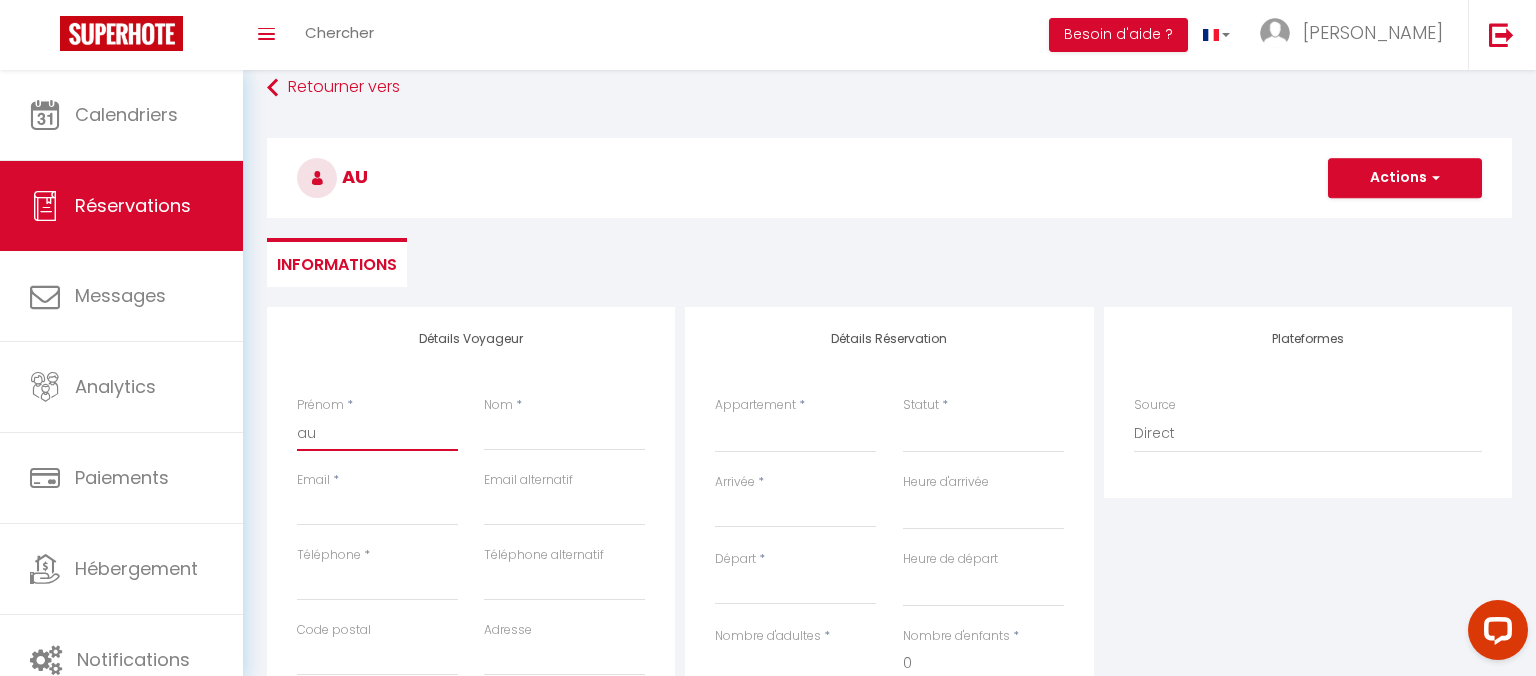 type on "aud" 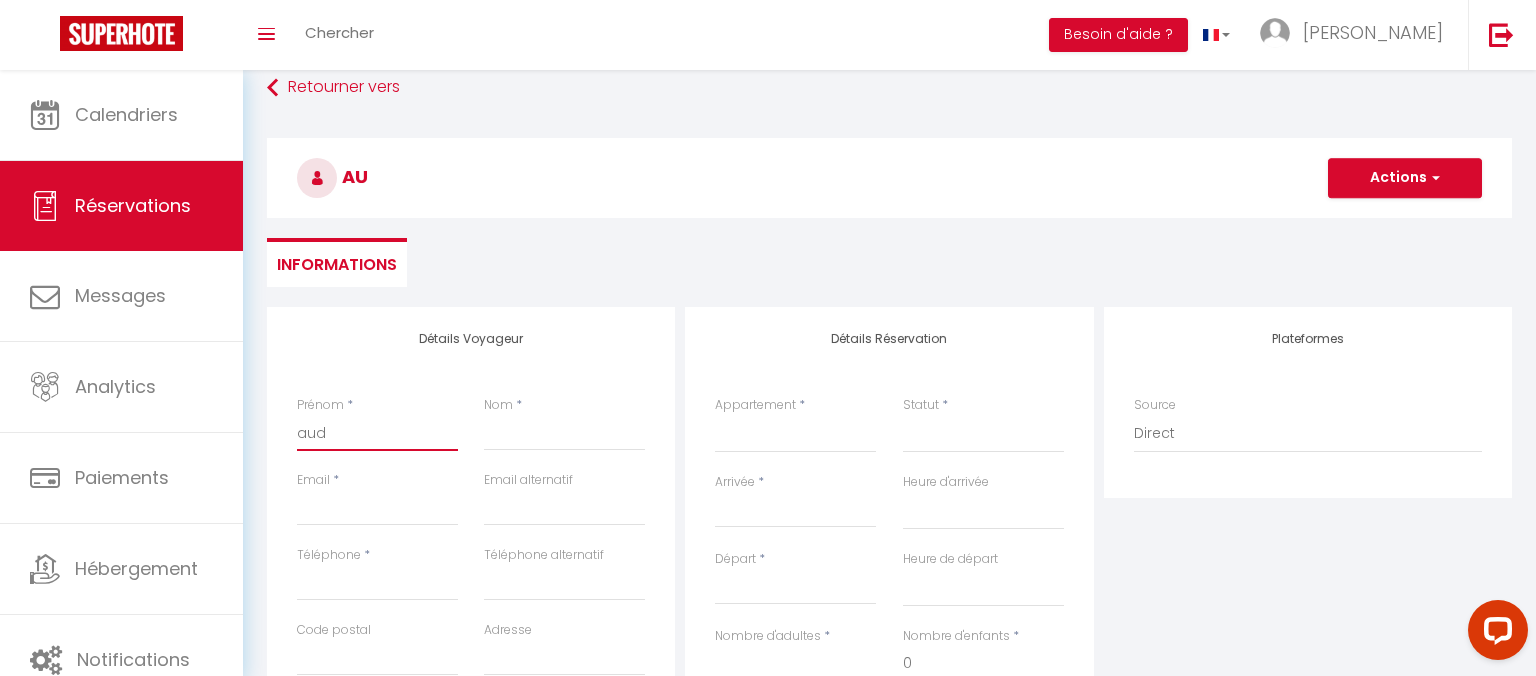select 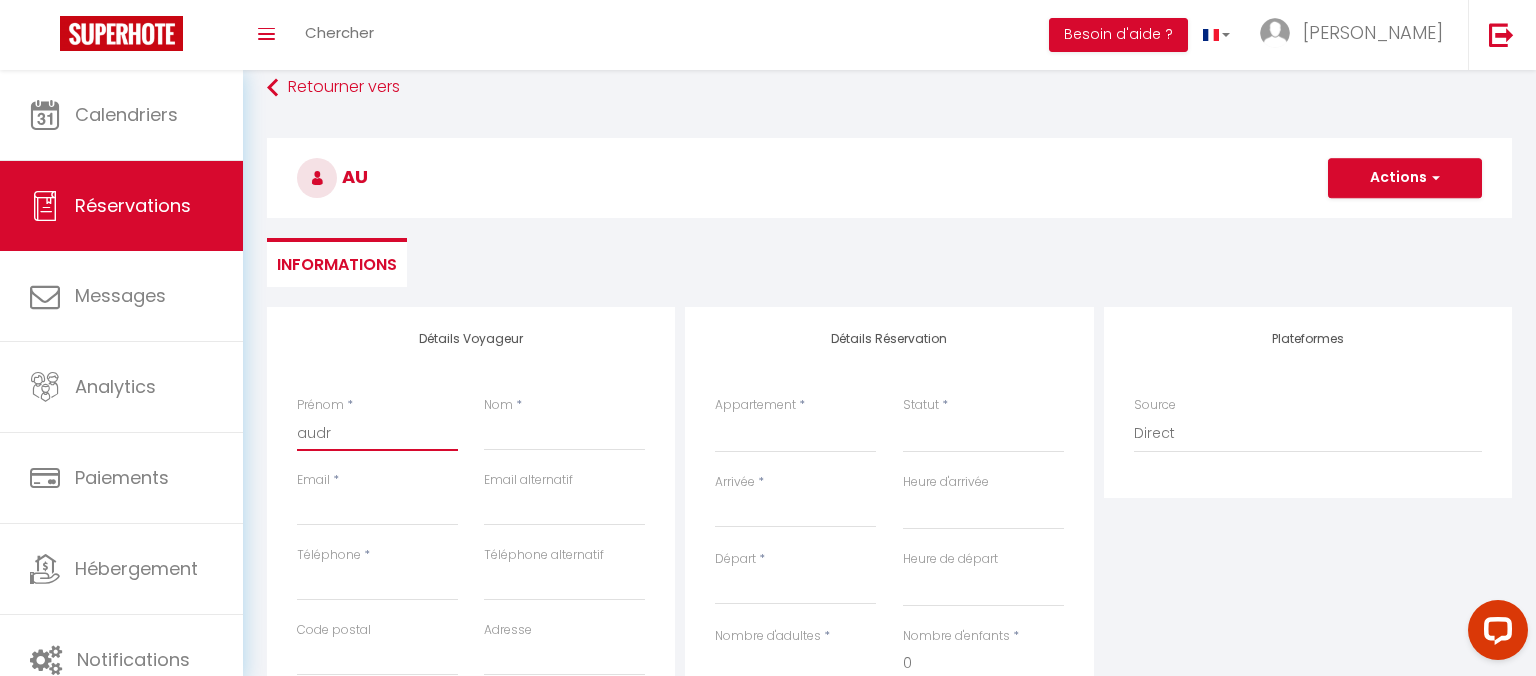 select 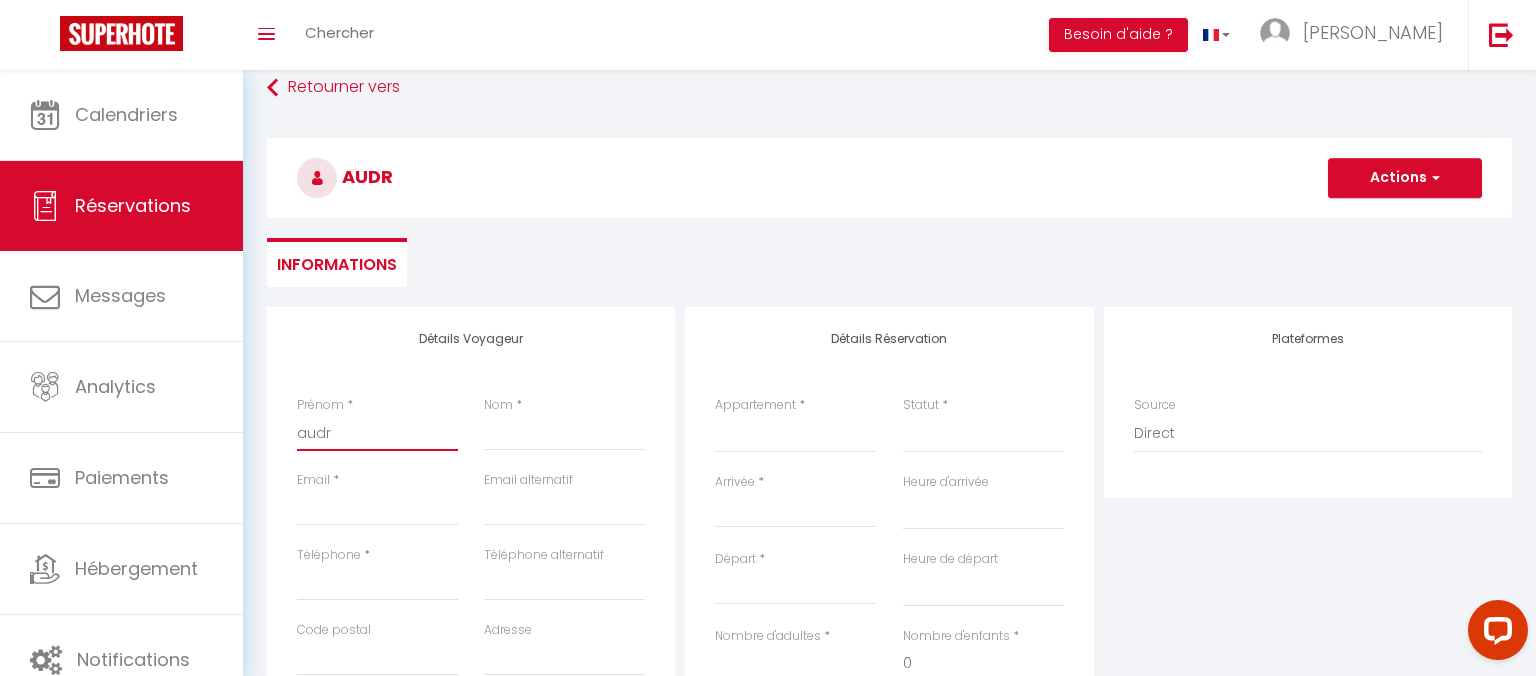 type on "[PERSON_NAME]" 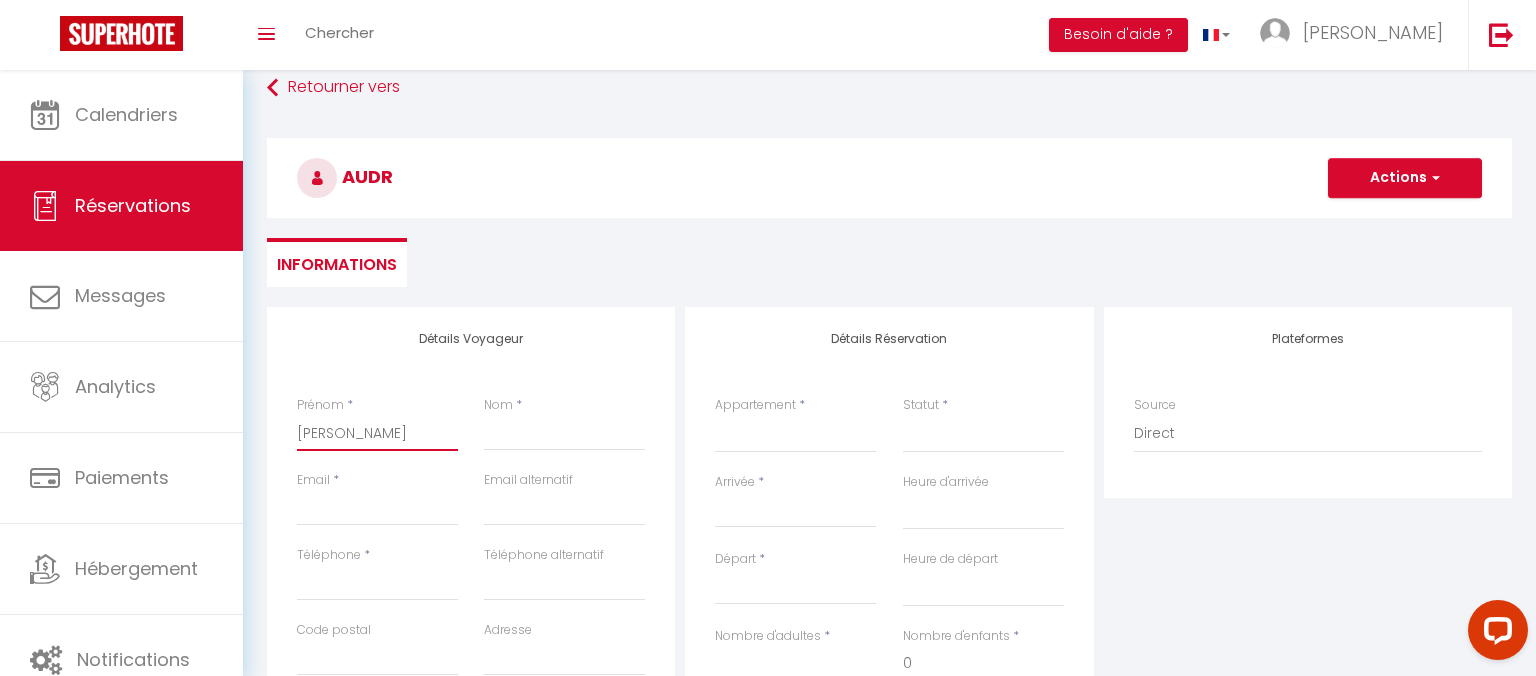 select 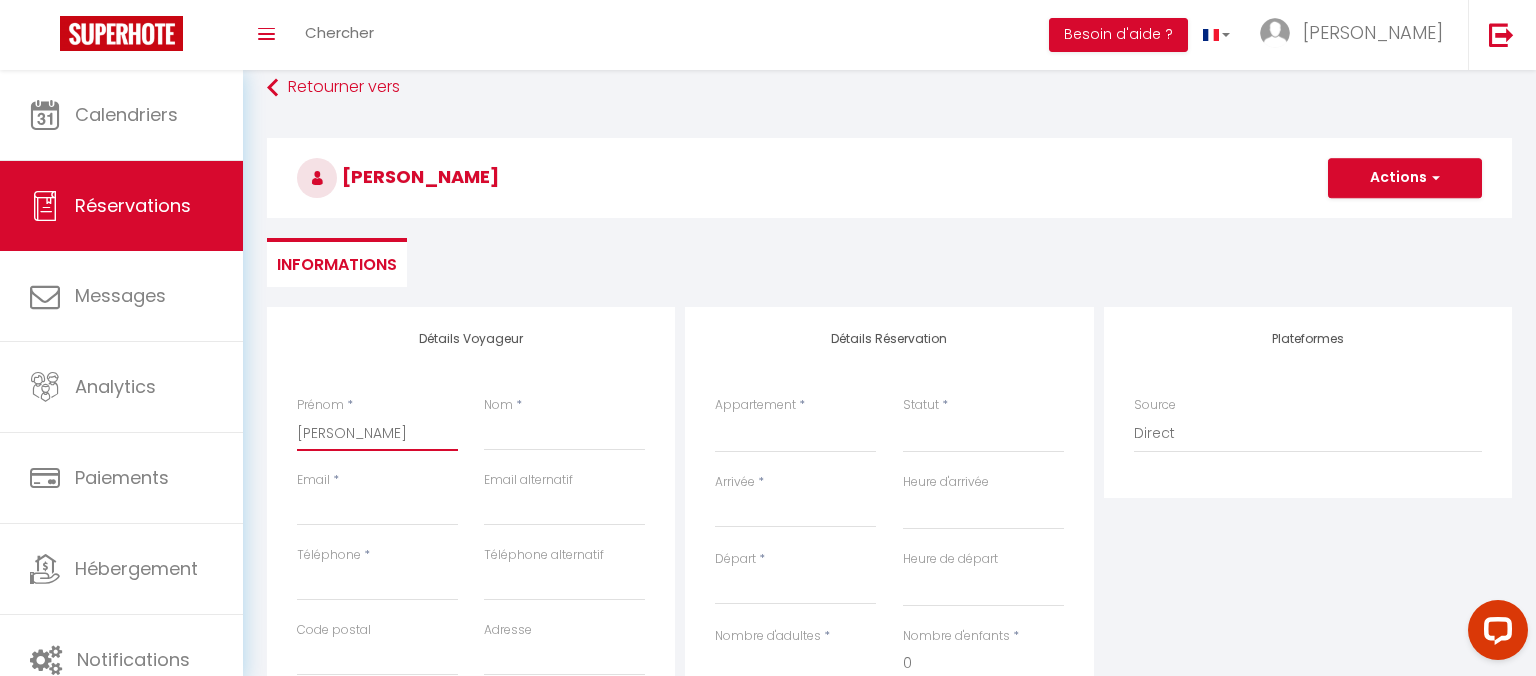 type on "[PERSON_NAME]" 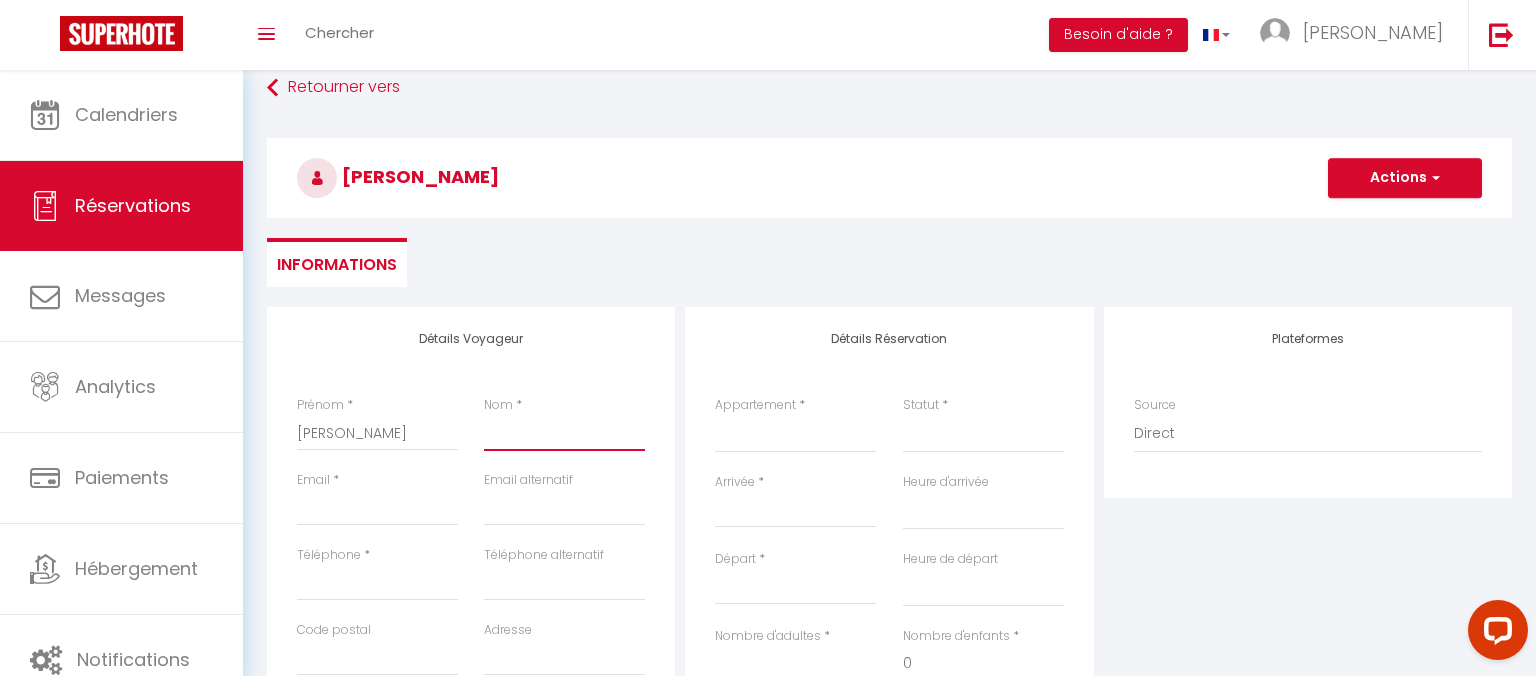 click on "Nom" at bounding box center [564, 433] 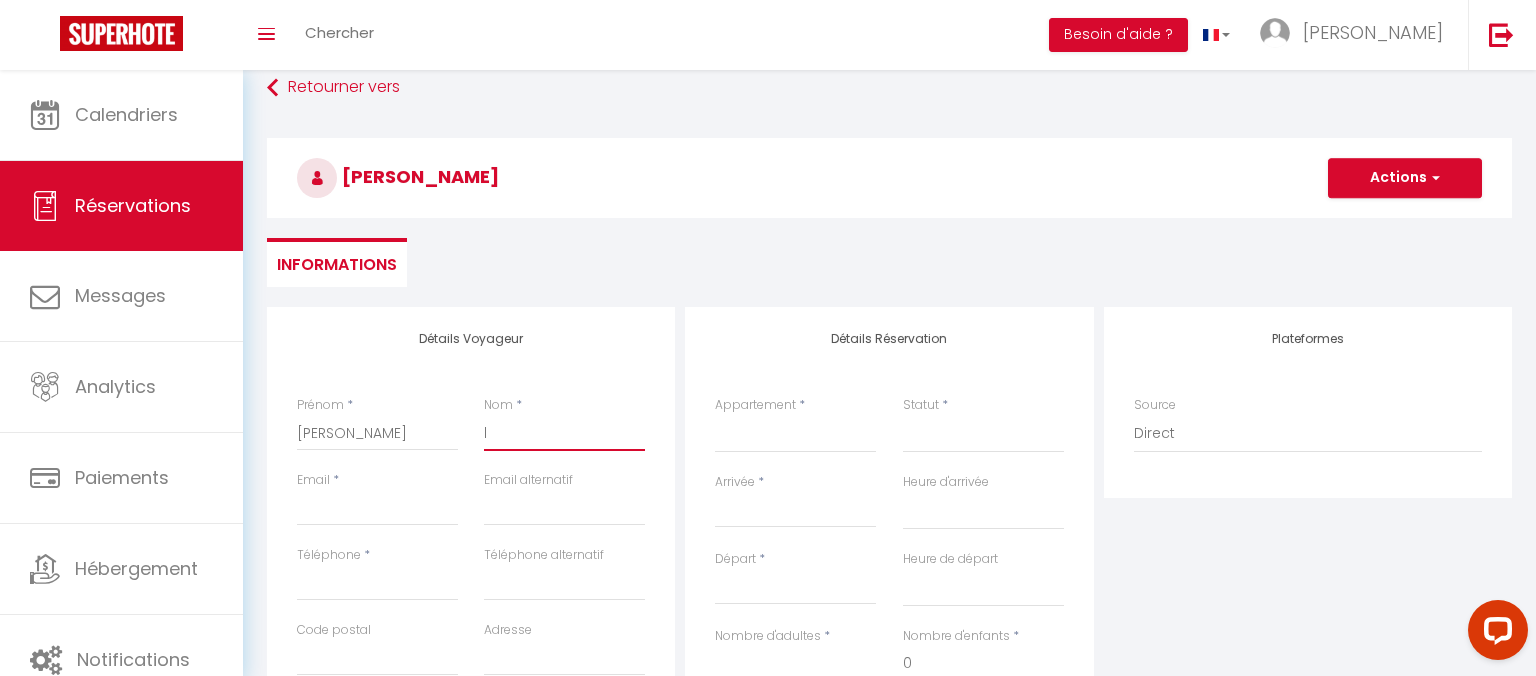 select 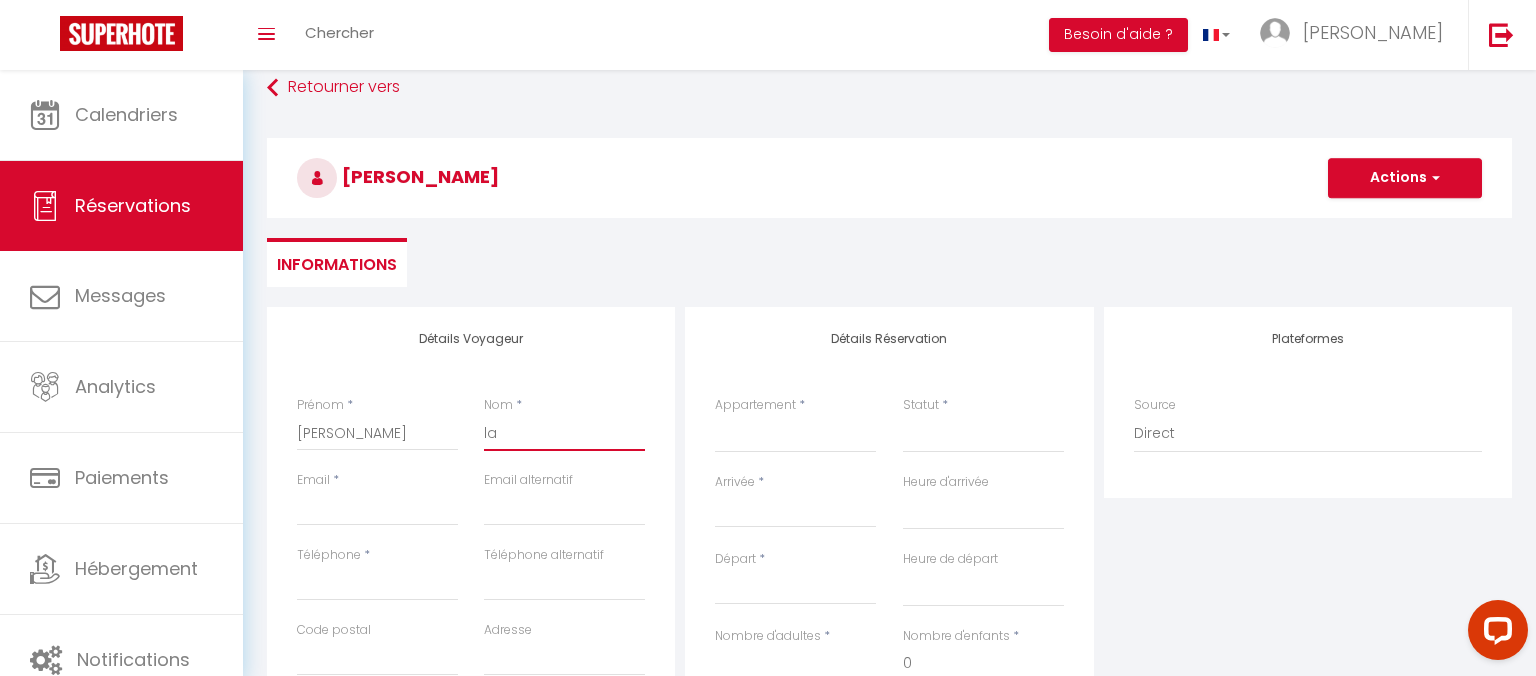 select 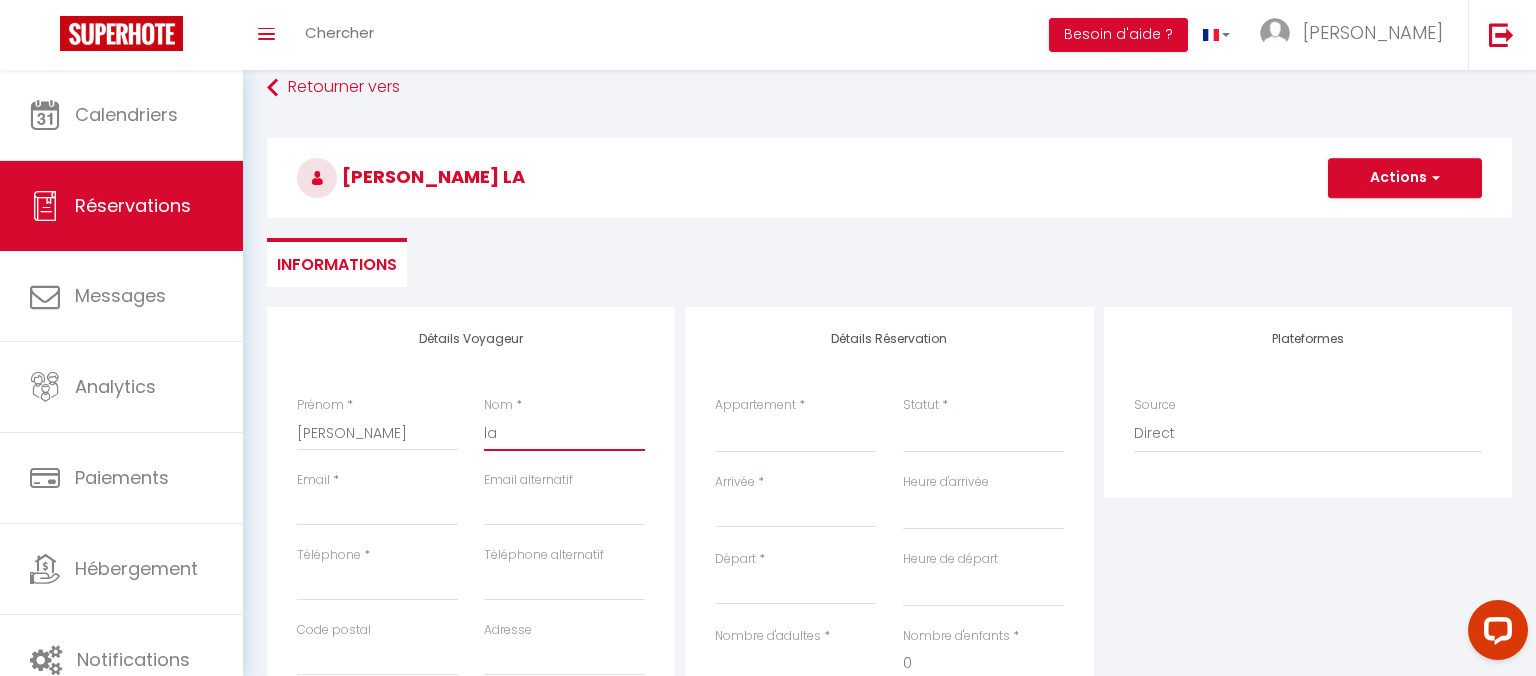 type on "[PERSON_NAME]" 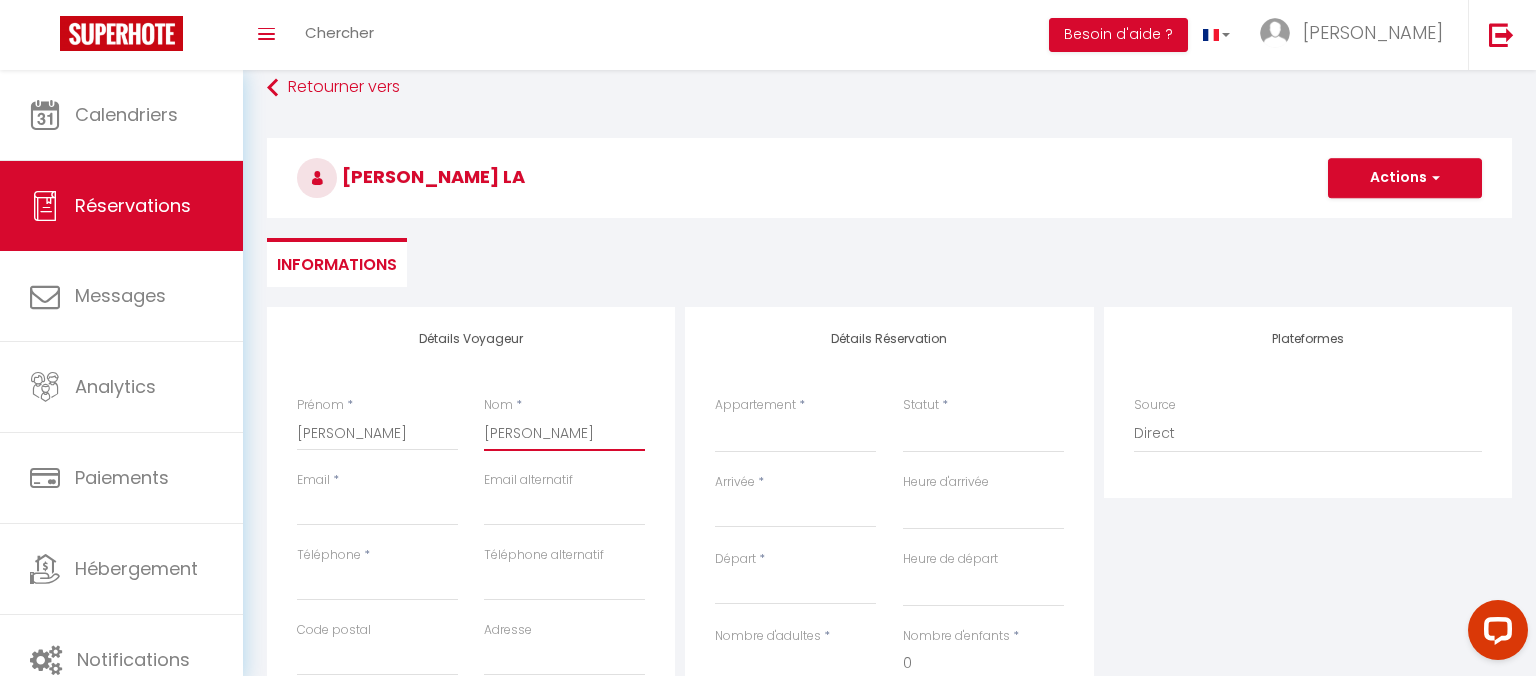 select 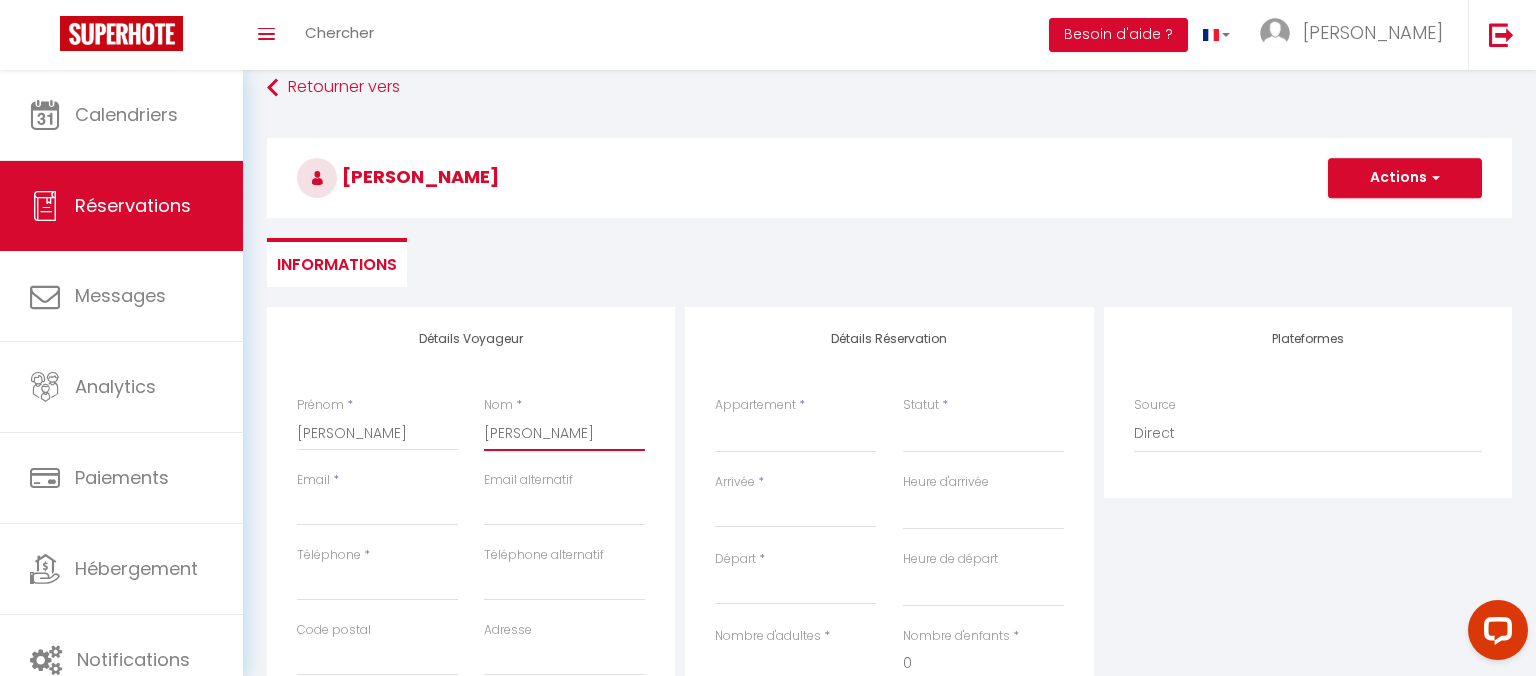 type on "lama" 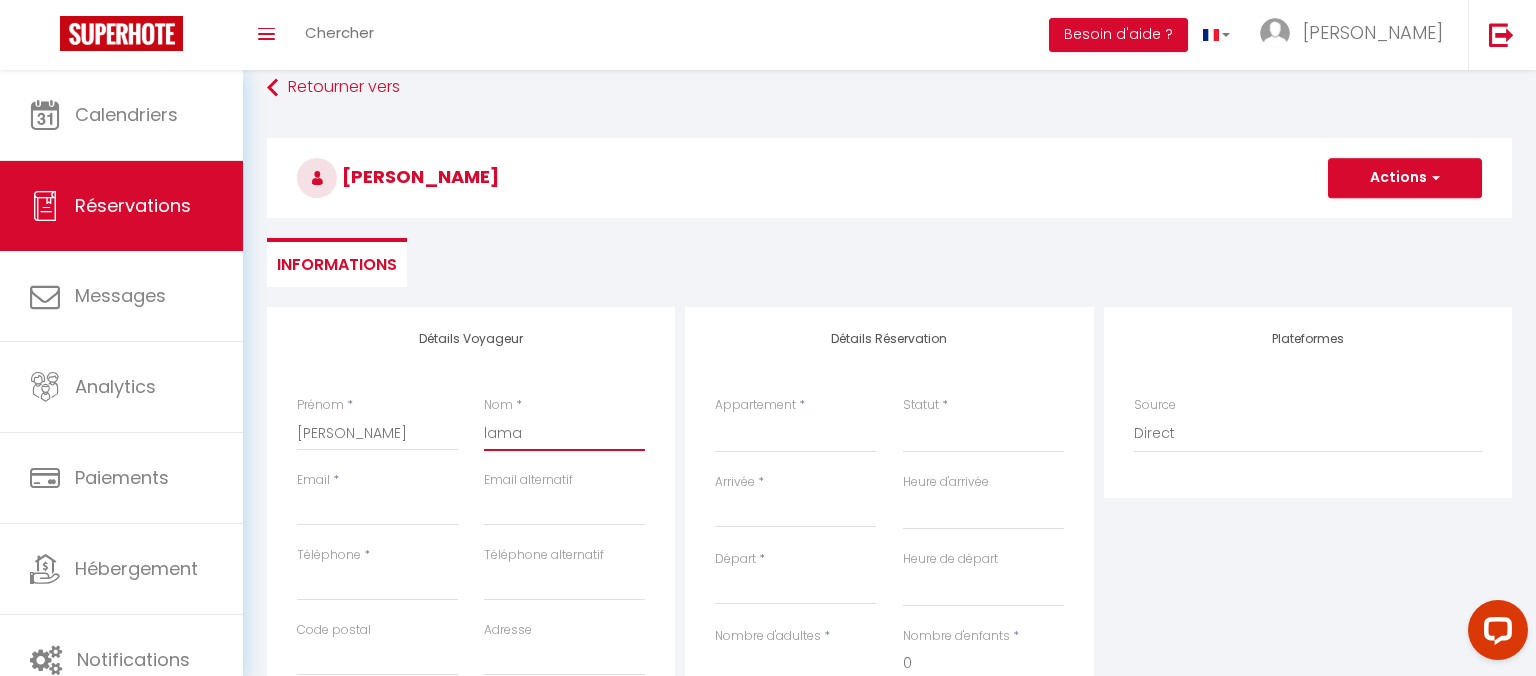 select 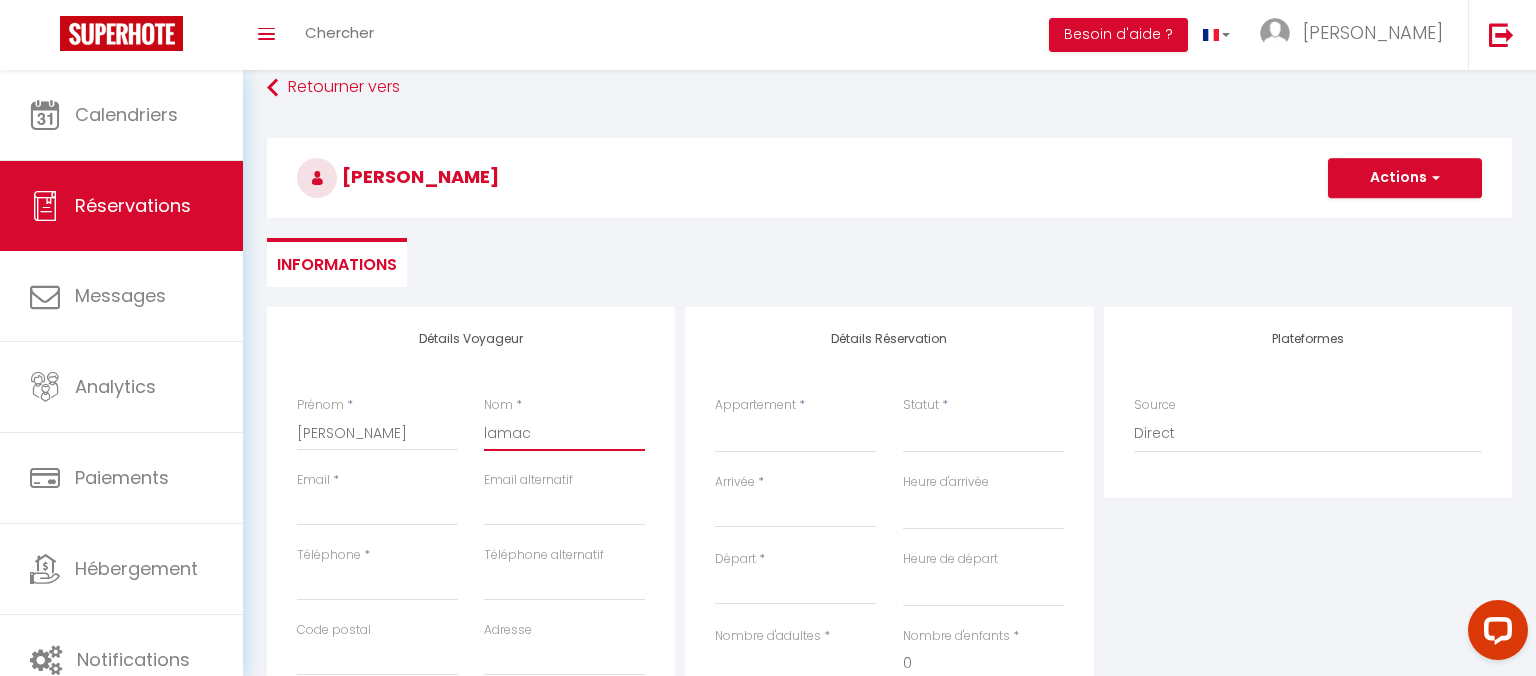 type on "[PERSON_NAME]" 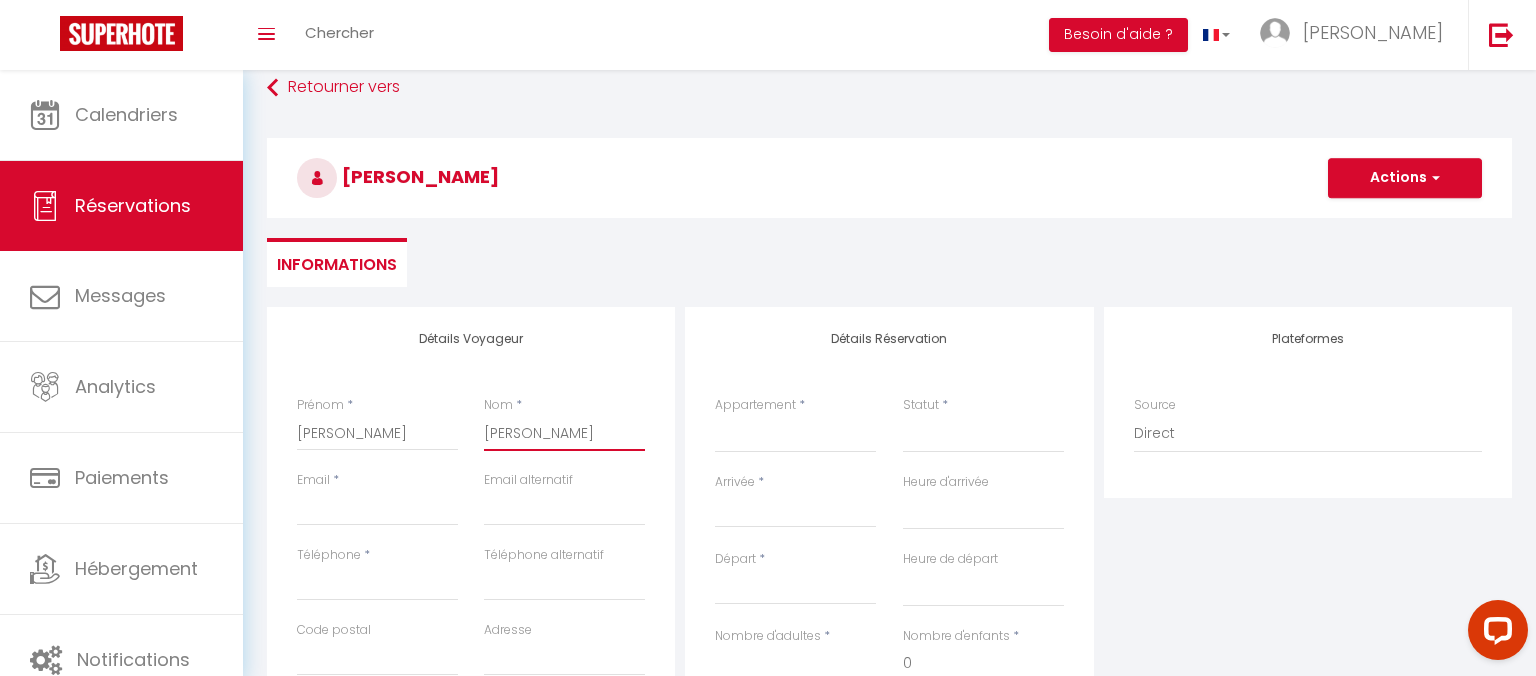 select 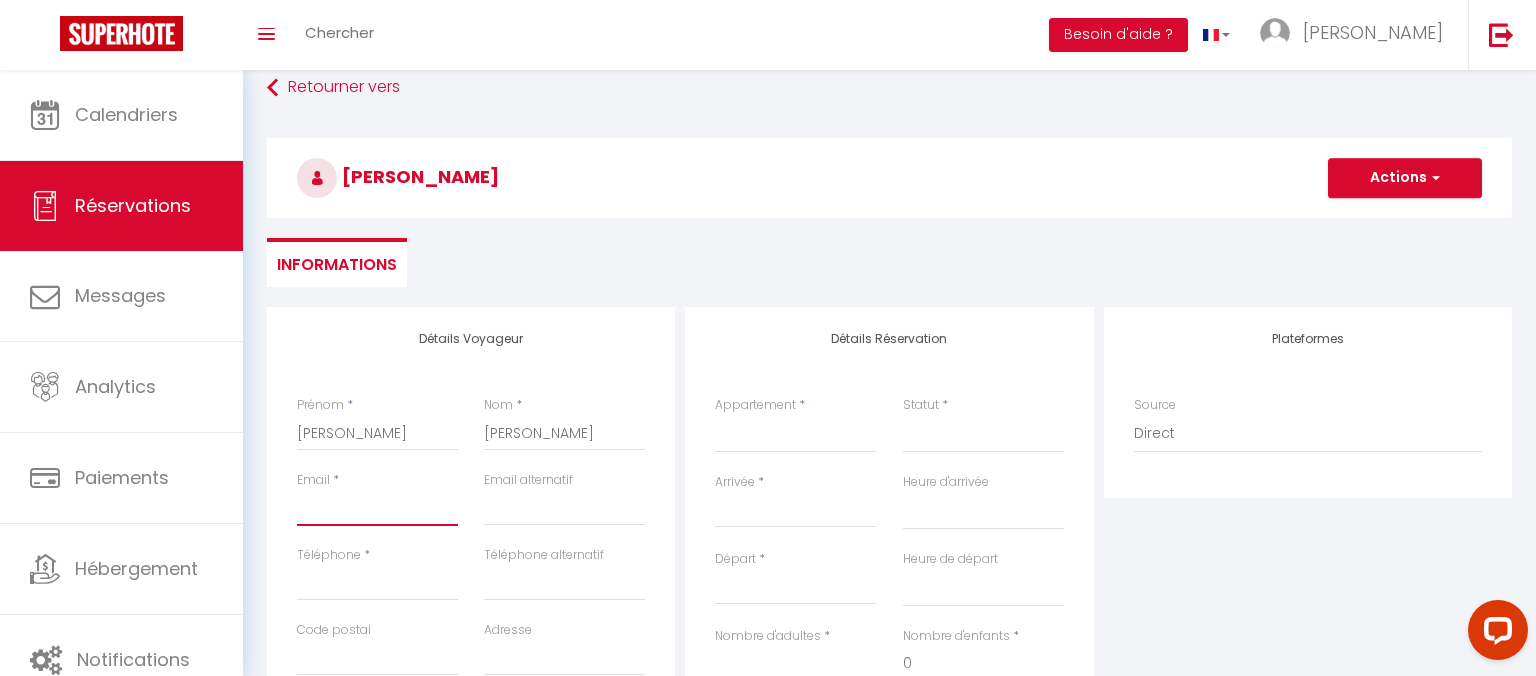 click on "Email client" at bounding box center (377, 508) 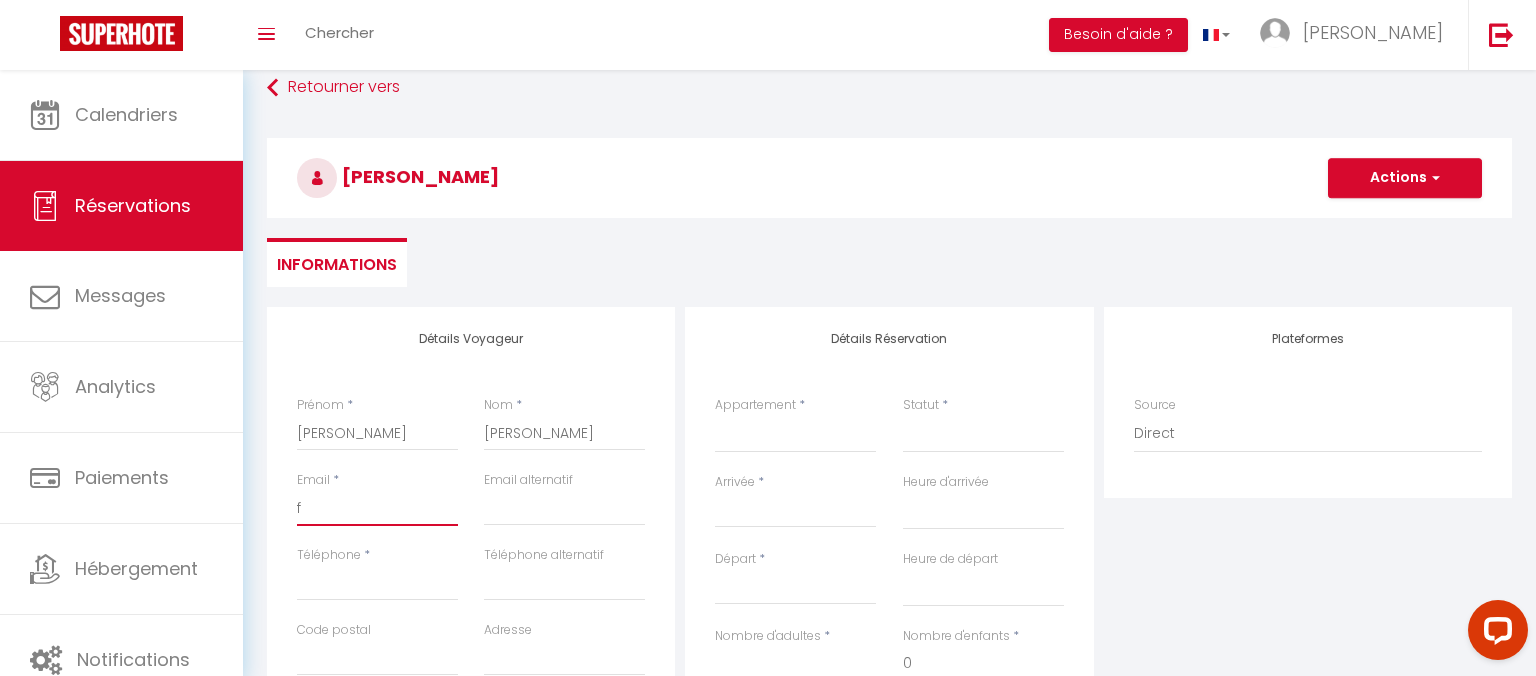 select 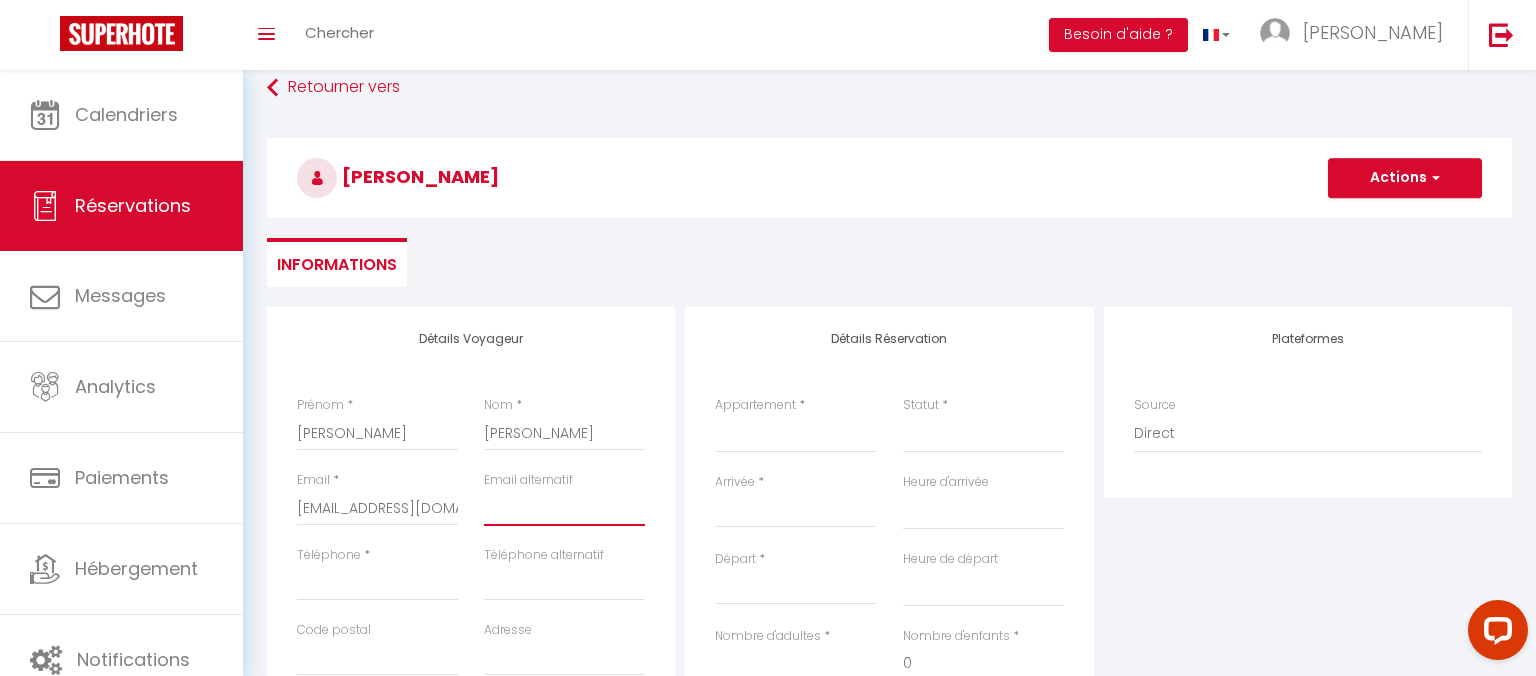 type on "[EMAIL_ADDRESS][DOMAIN_NAME]" 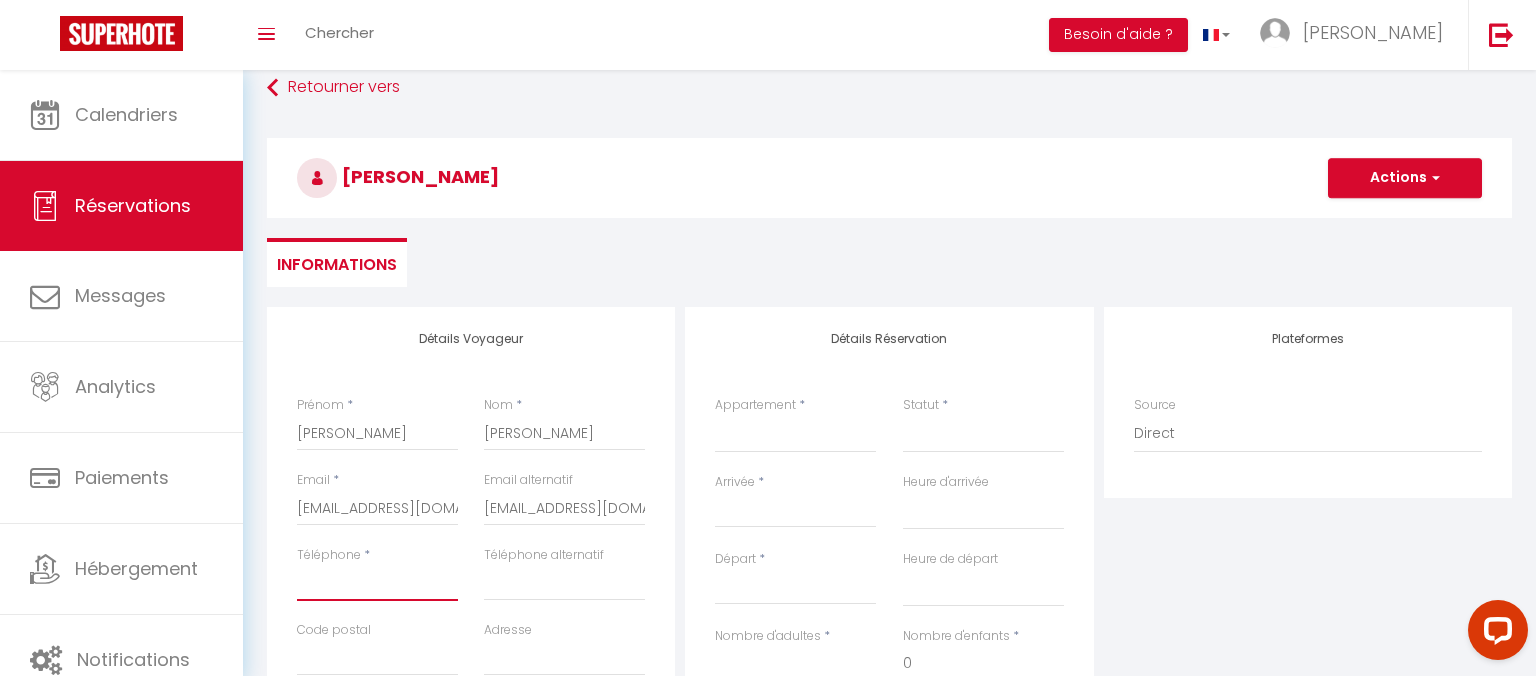 type on "0692957619" 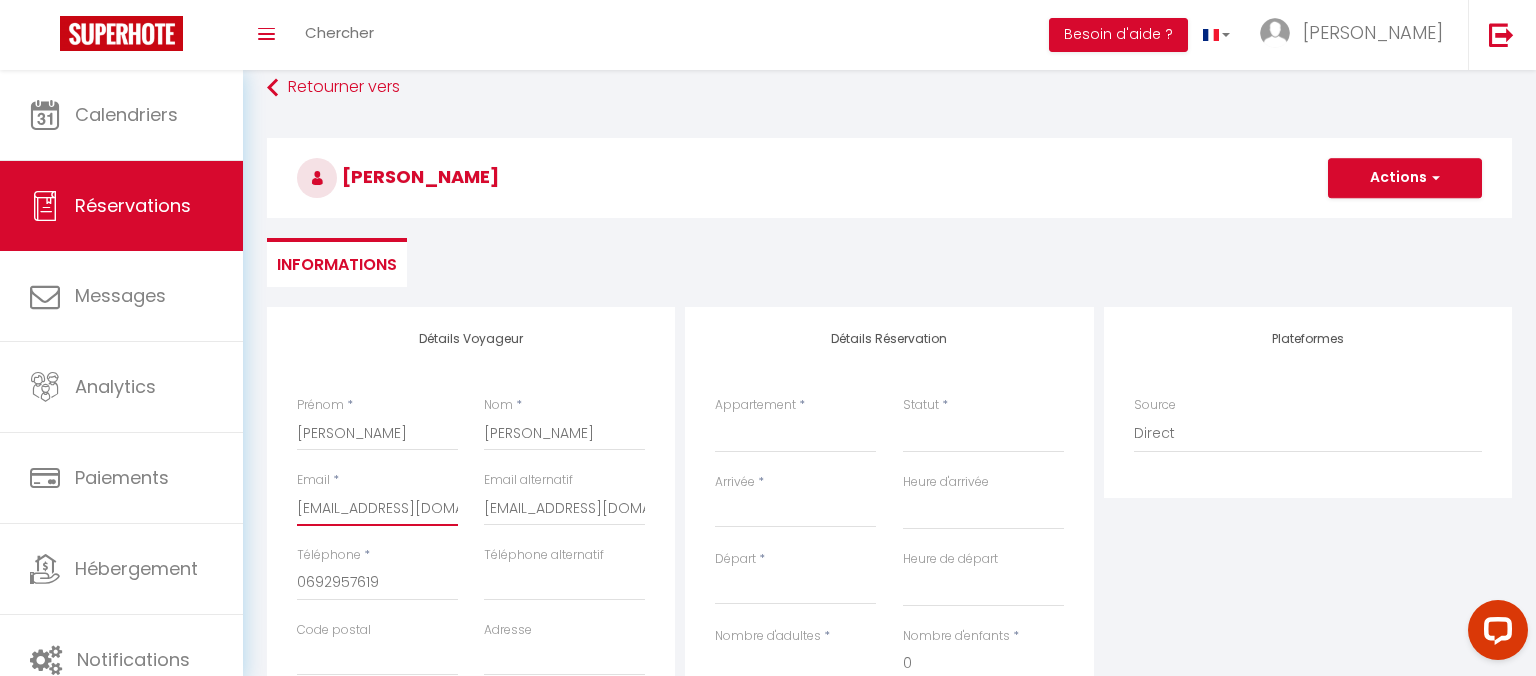 select 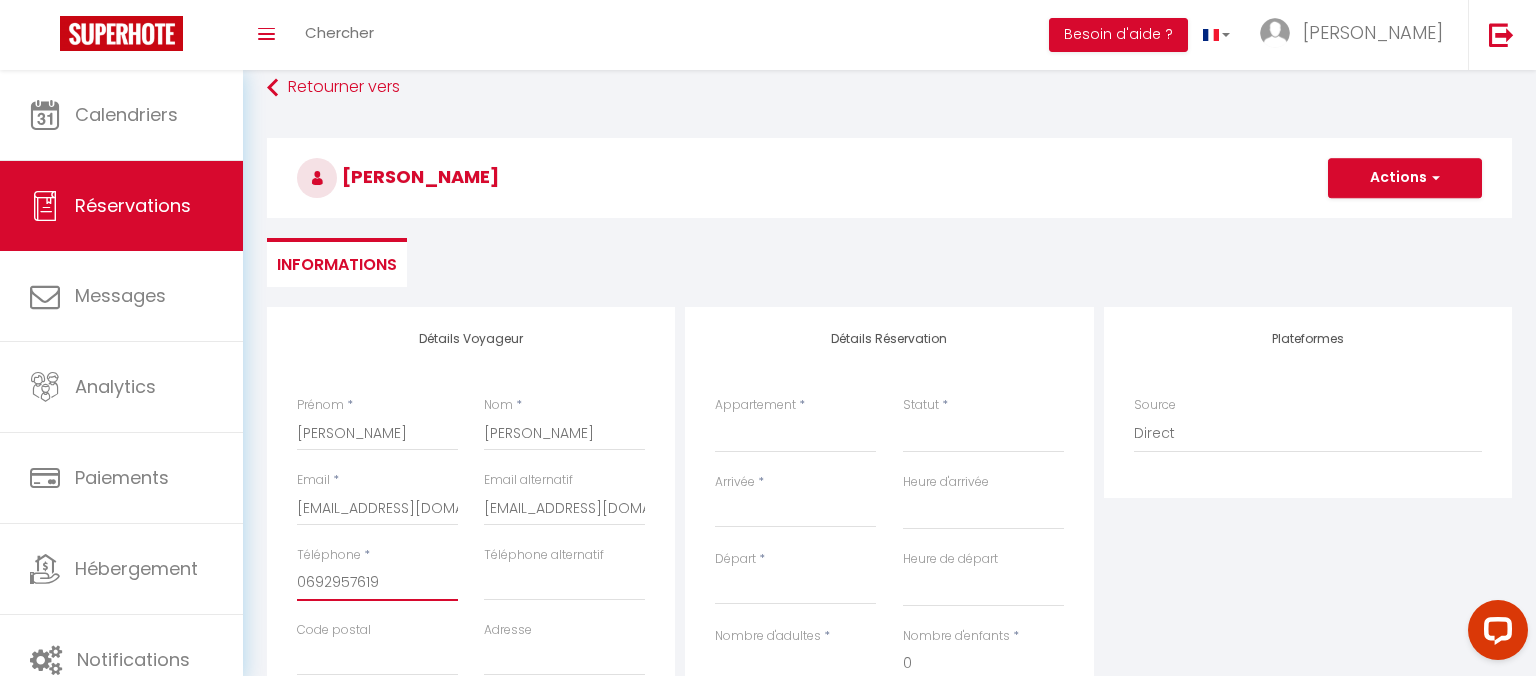 click on "0692957619" at bounding box center [377, 583] 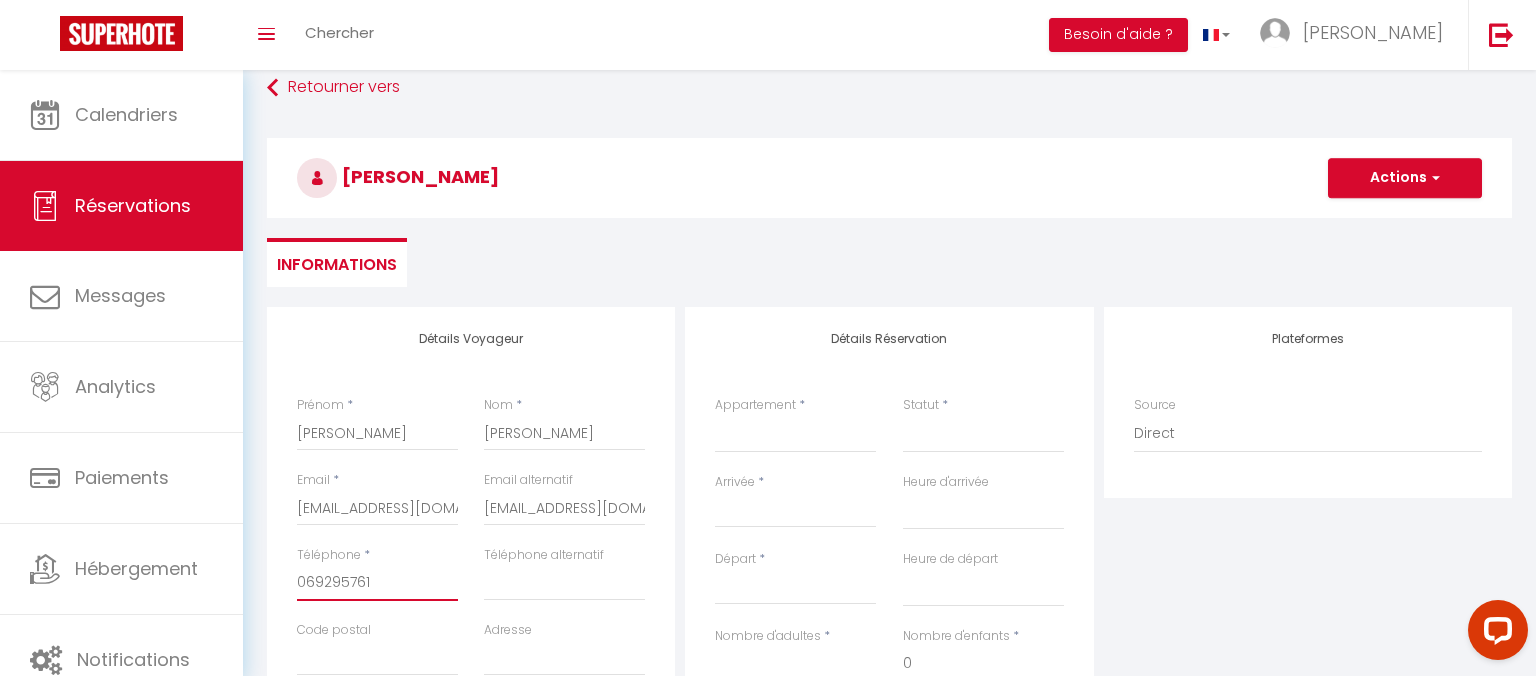 select 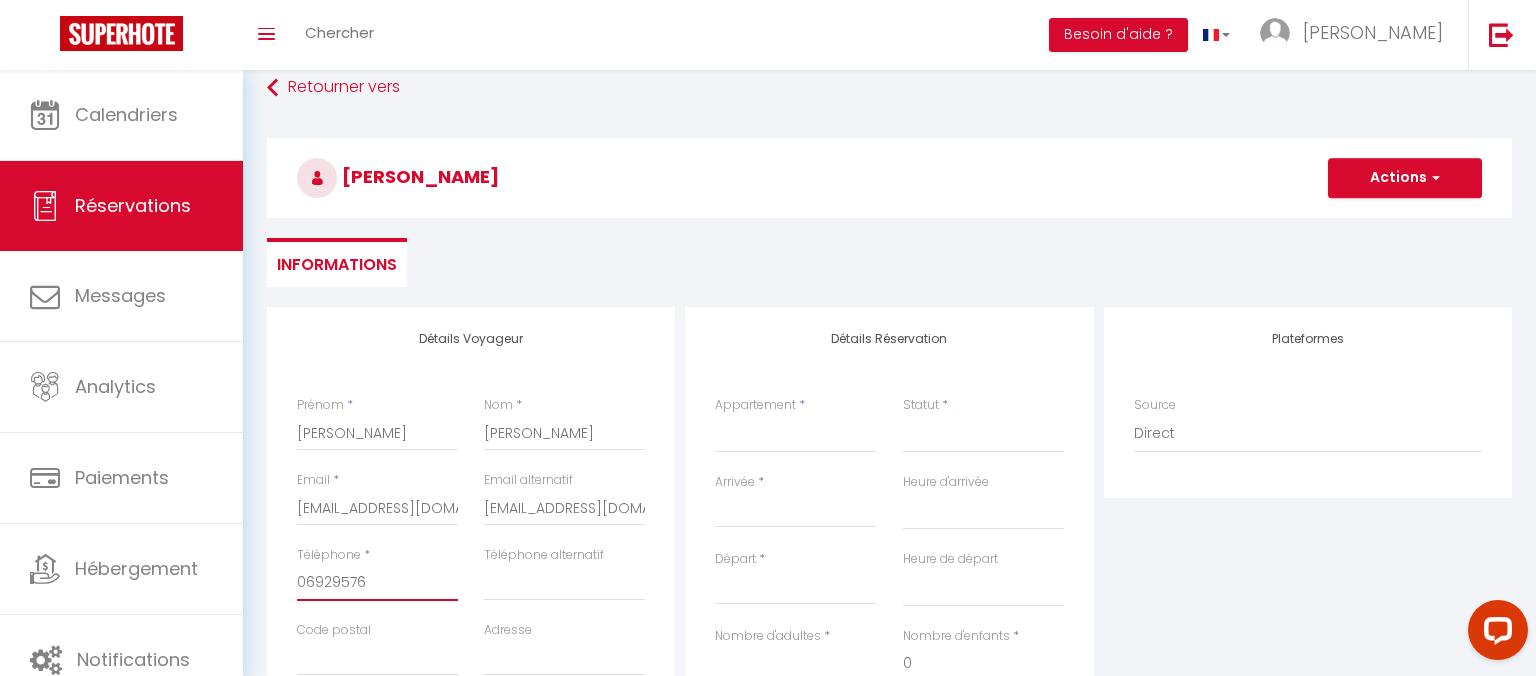 type on "0692957" 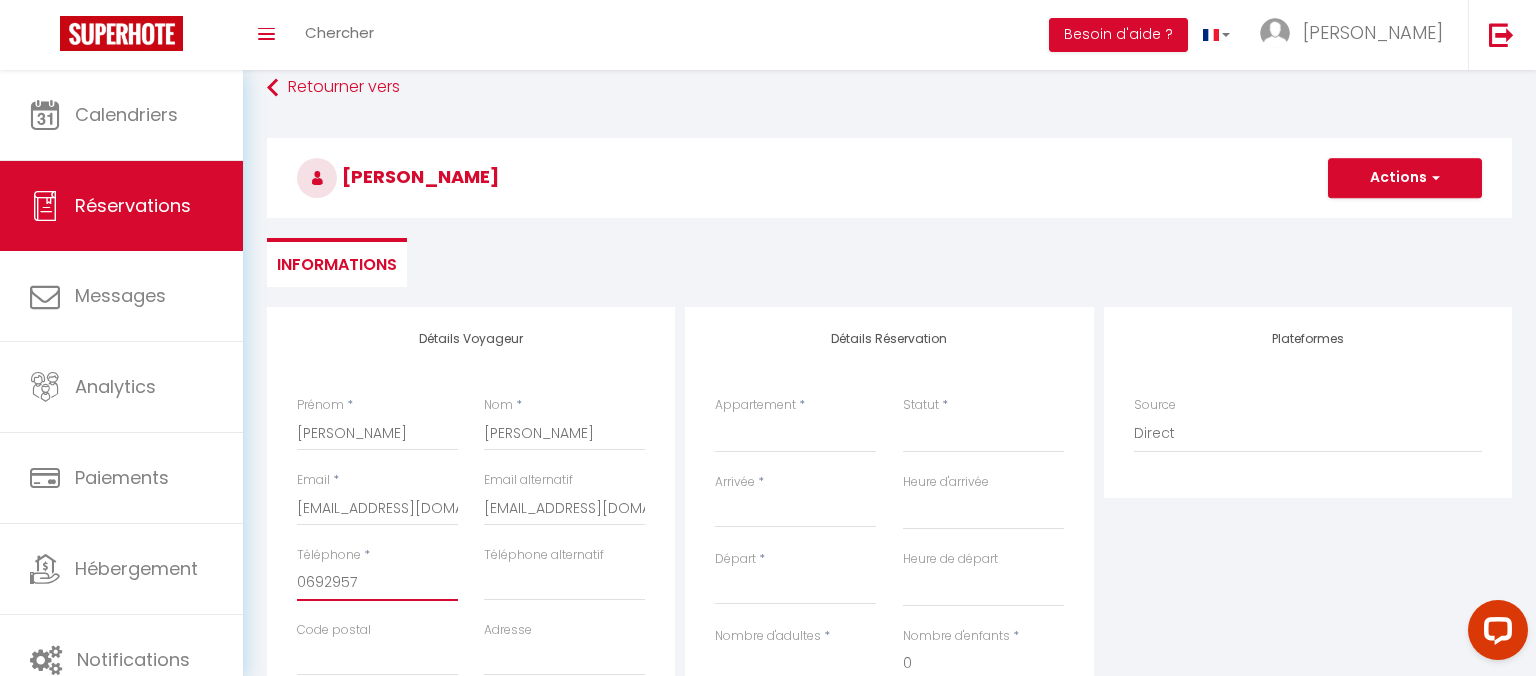 type on "069295" 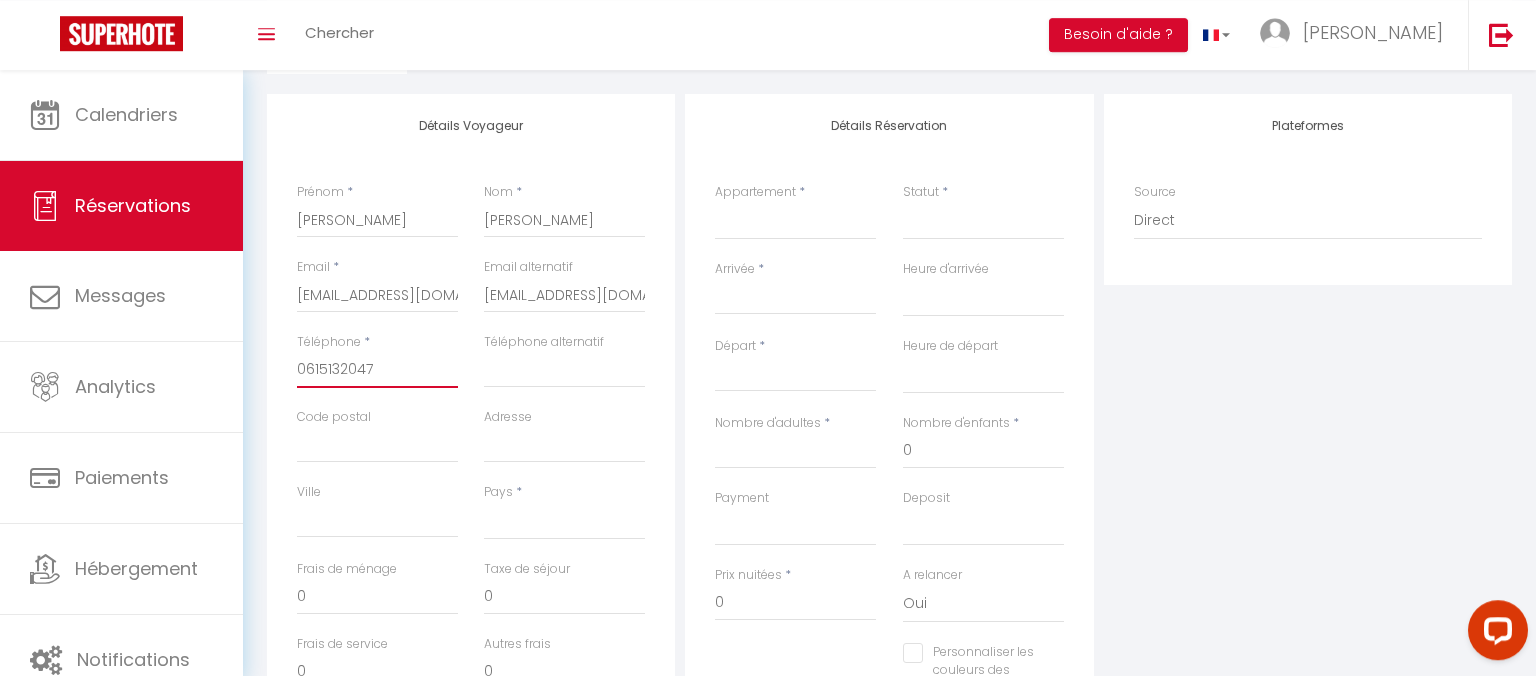 scroll, scrollTop: 229, scrollLeft: 0, axis: vertical 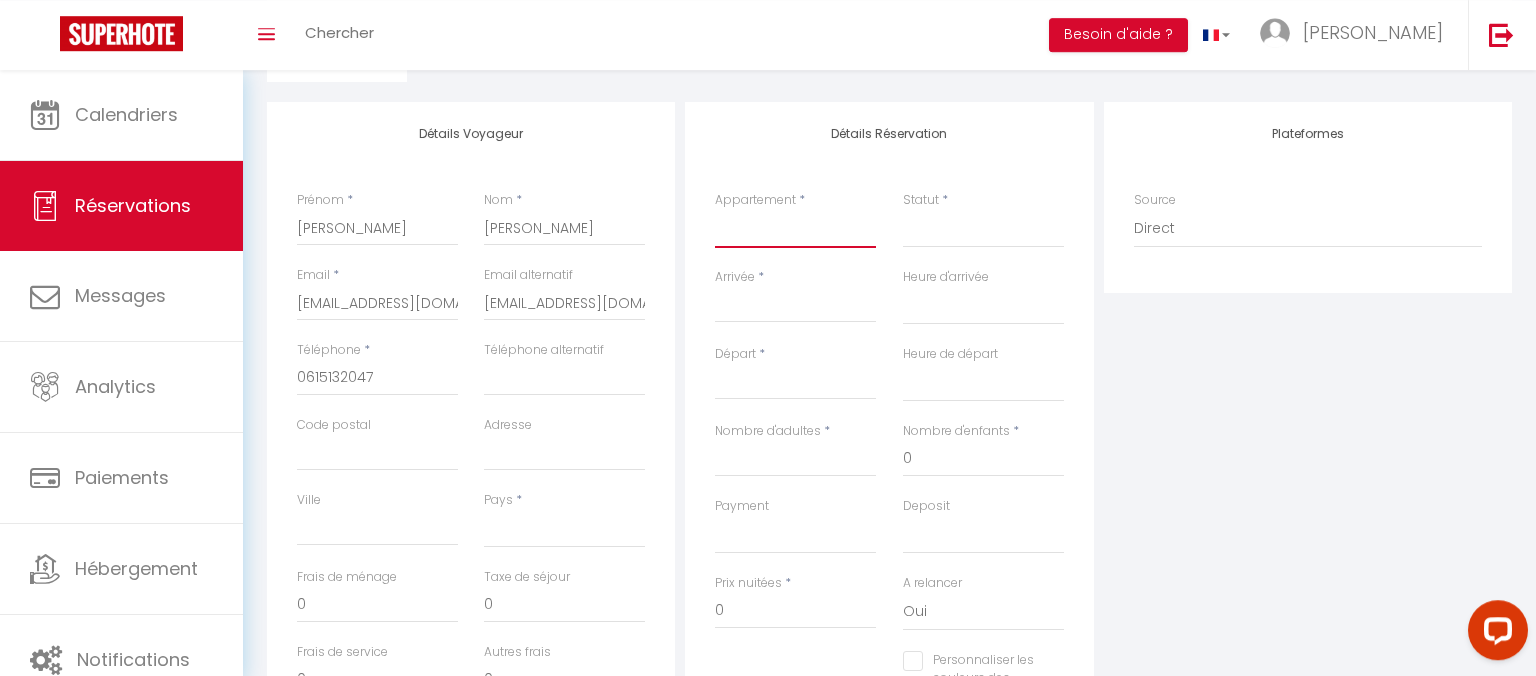 click on "TAKAMAKA avec piscine et proche des plages [GEOGRAPHIC_DATA] avec piscine et proche des plages à pied [GEOGRAPHIC_DATA] Piloti Le Nid Tente Perchée Tour Pigeonnier Mas de Bouzou La Cazelle [GEOGRAPHIC_DATA]" at bounding box center [795, 229] 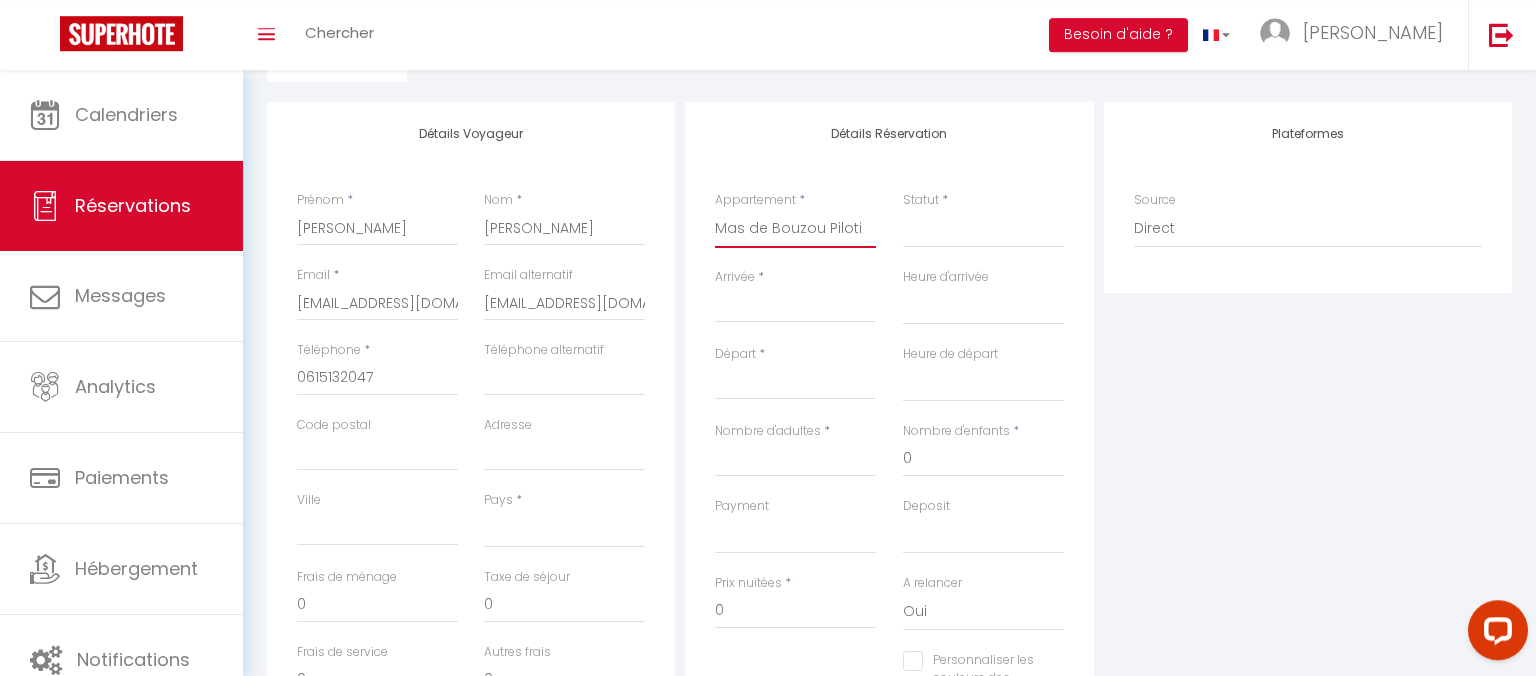 click on "Mas de Bouzou Piloti" at bounding box center [0, 0] 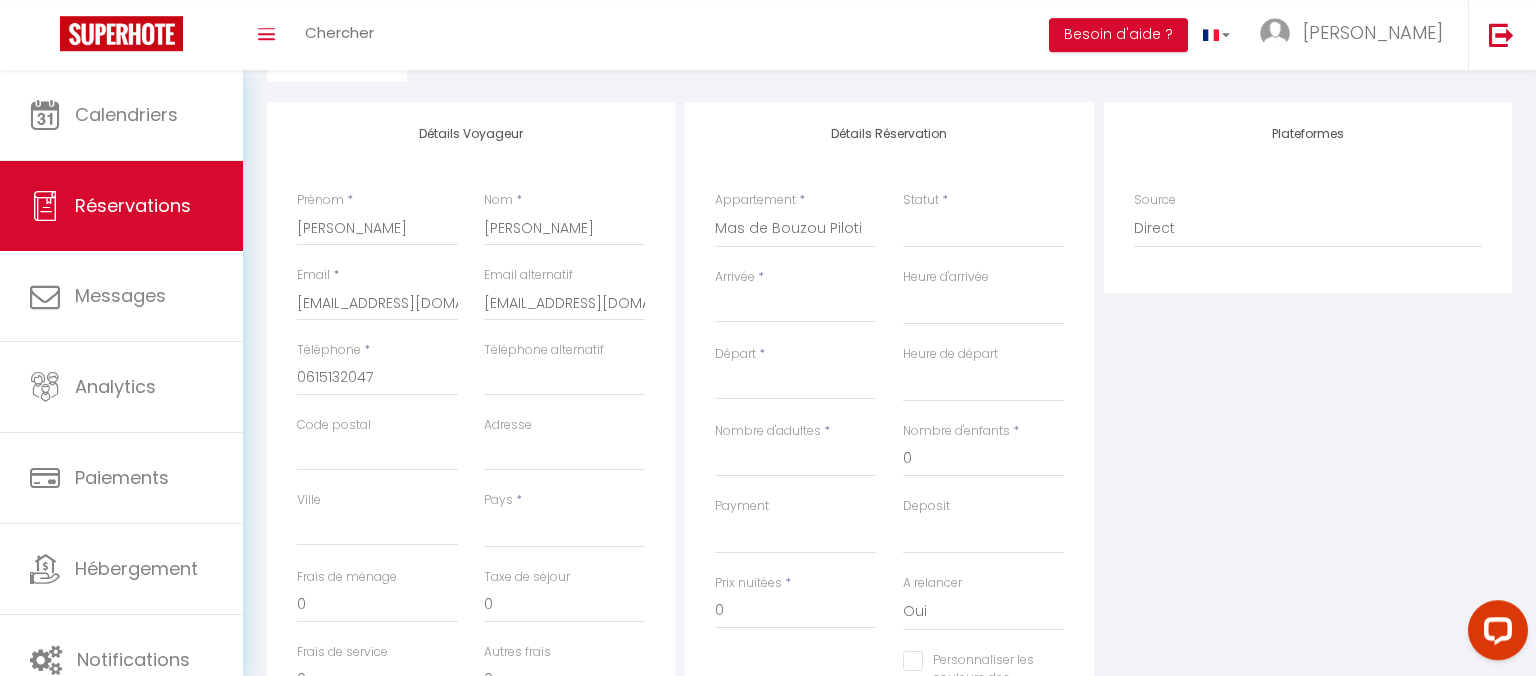 click on "<   Juil 2025   >   Dim Lun Mar Mer Jeu Ven Sam   1 2 3 4 5 6 7 8 9 10 11 12 13 14 15 16 17 18 19 20 21 22 23 24 25 26 27 28 29 30 31     <   2025   >   [PERSON_NAME] Mars [PERSON_NAME] Juin Juillet Août Septembre Octobre Novembre Décembre     <   [DATE] - [DATE]   >   2020 2021 2022 2023 2024 2025 2026 2027 2028 2029" at bounding box center [795, 305] 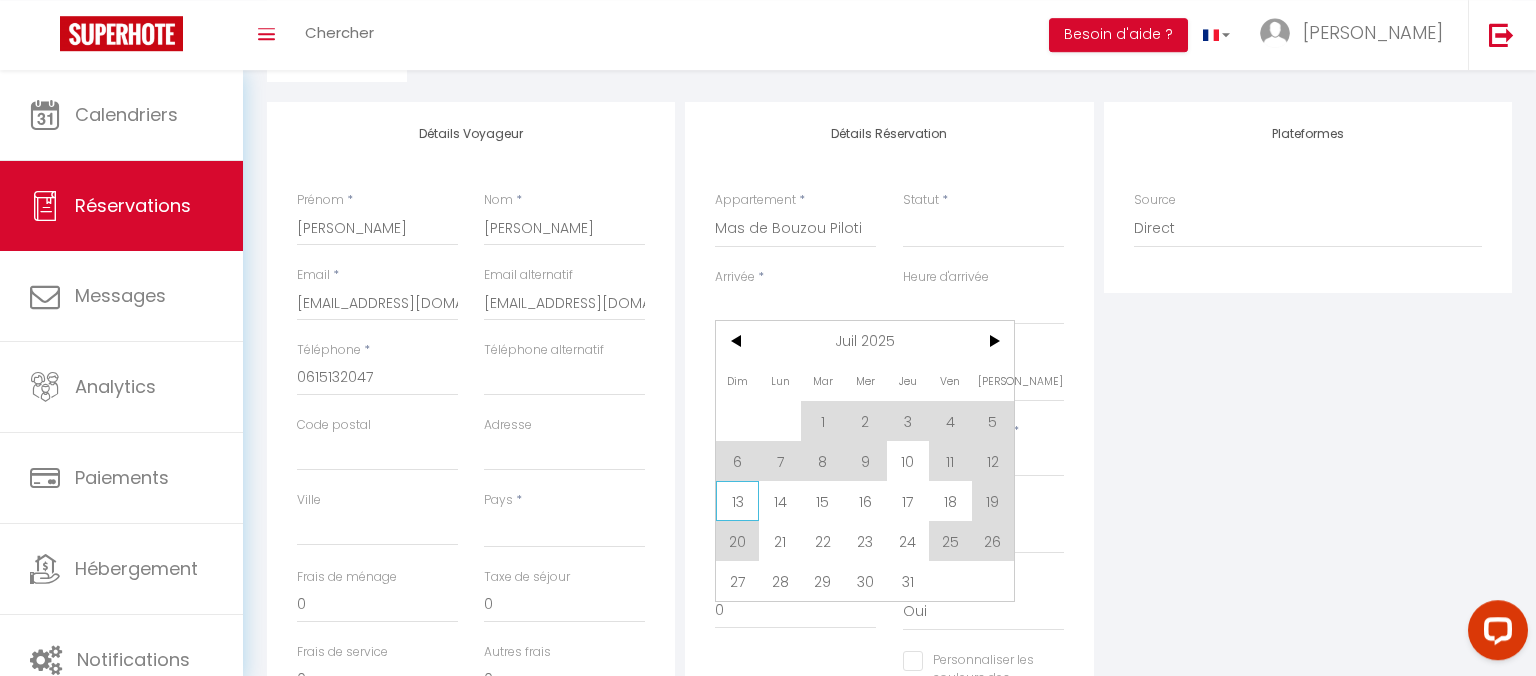 click on "13" at bounding box center [737, 501] 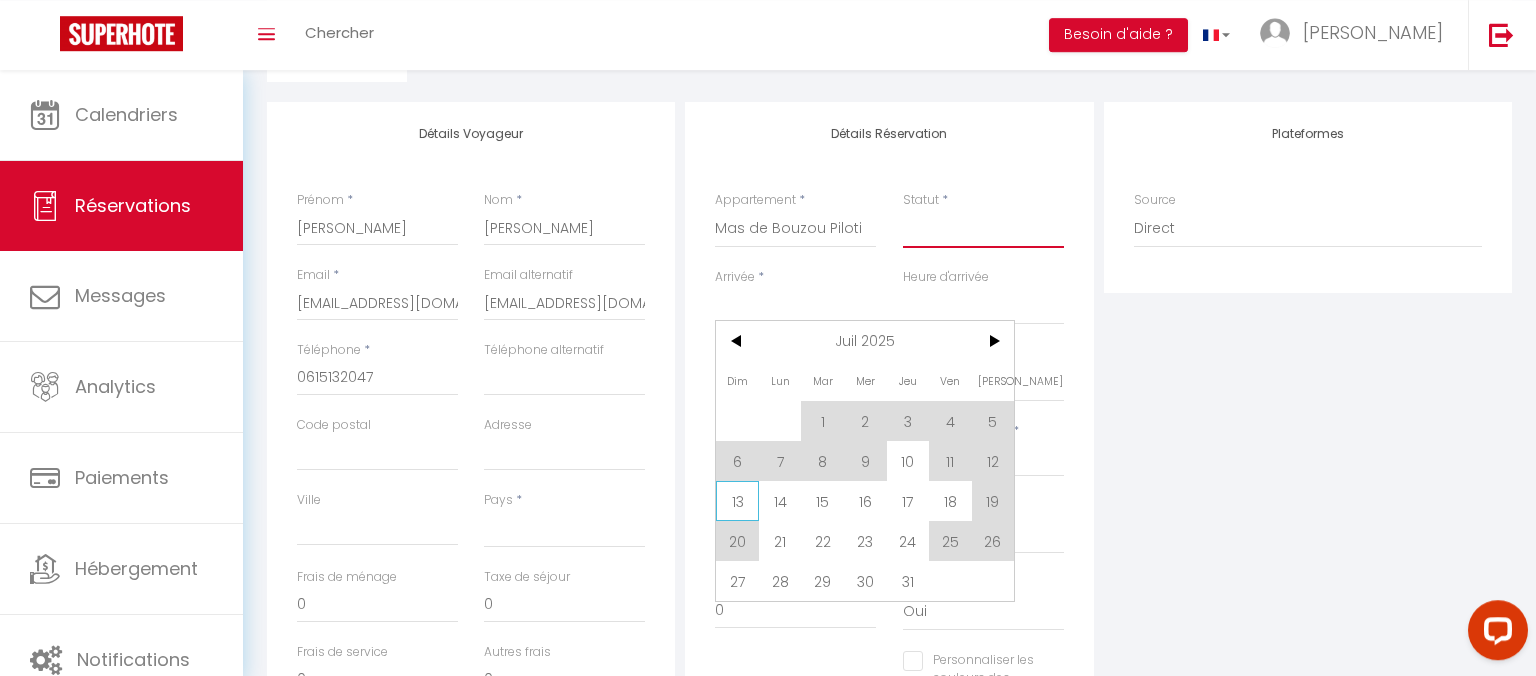 click on "Confirmé Non Confirmé [PERSON_NAME] par le voyageur No Show Request" at bounding box center [983, 229] 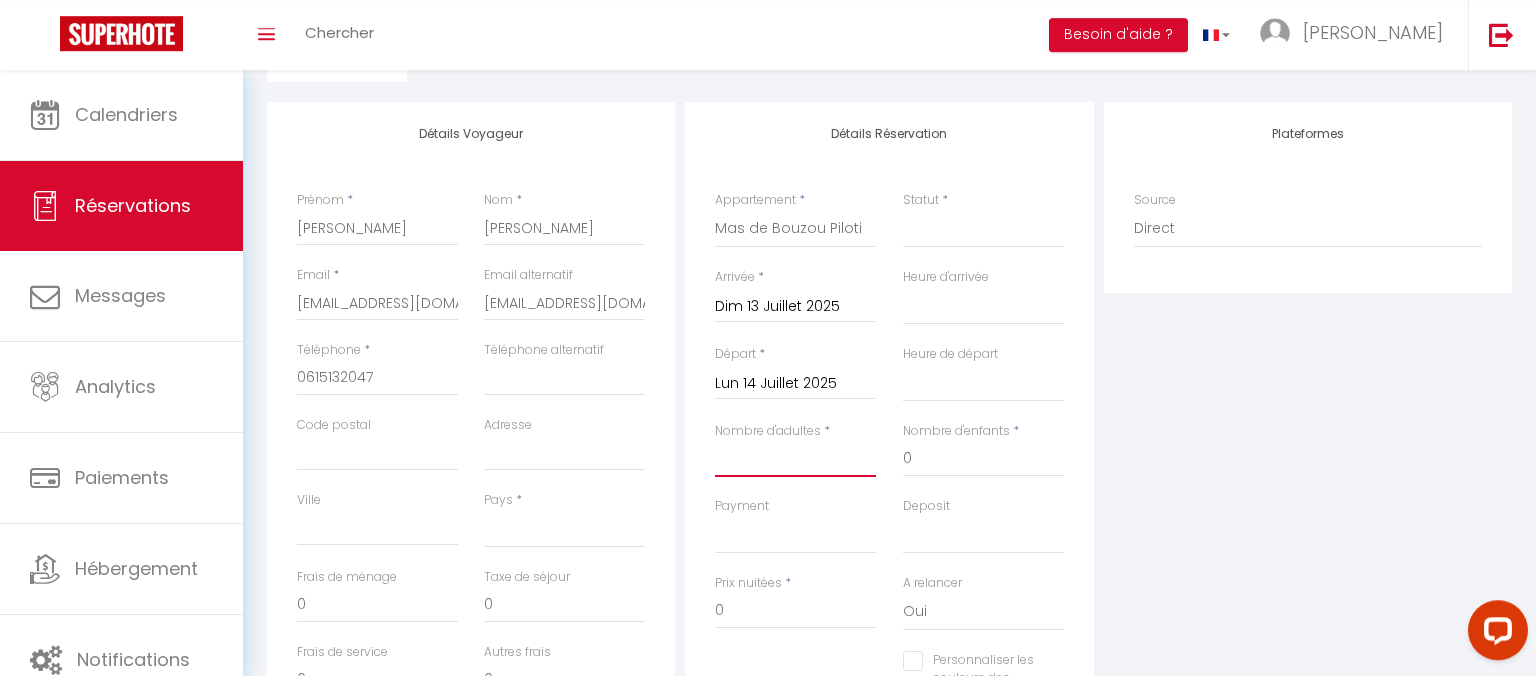 click on "Nombre d'adultes" at bounding box center (795, 459) 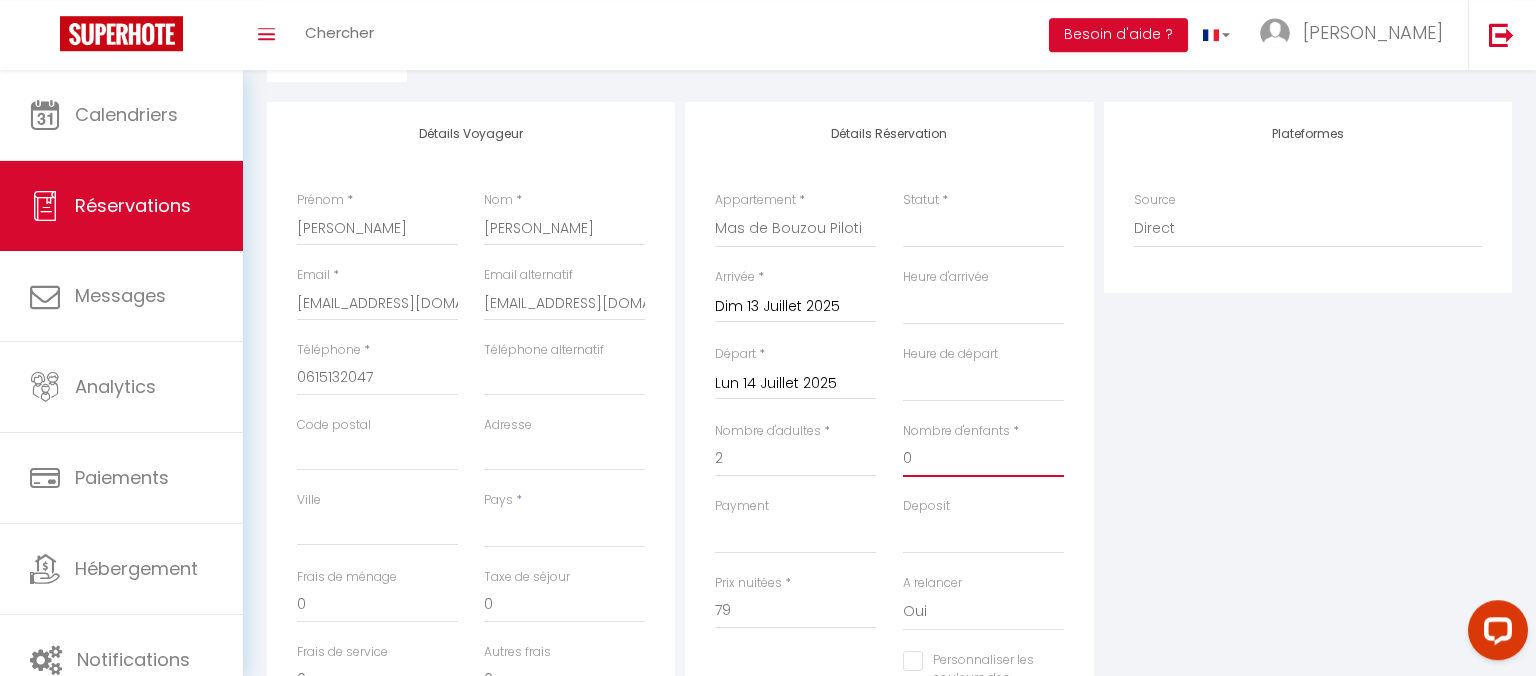 click on "0" at bounding box center (983, 459) 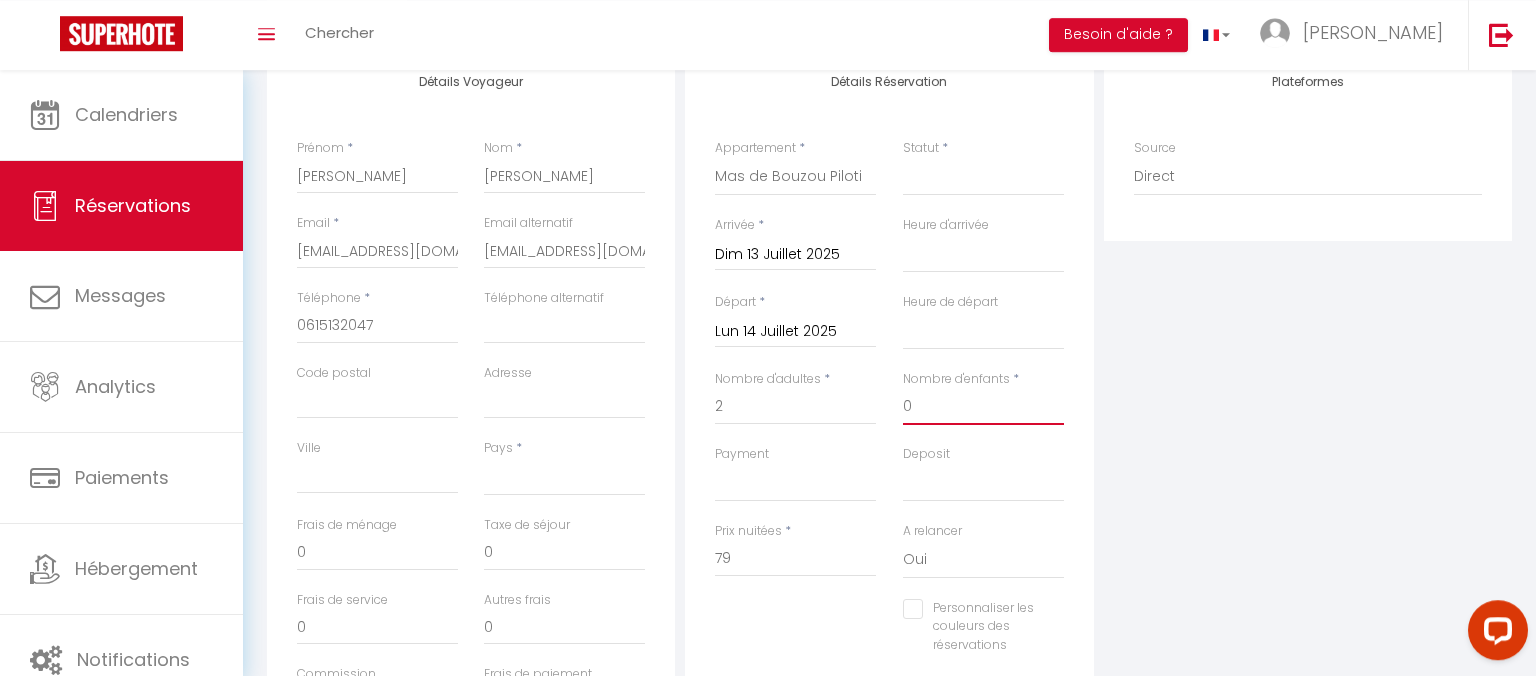 scroll, scrollTop: 338, scrollLeft: 0, axis: vertical 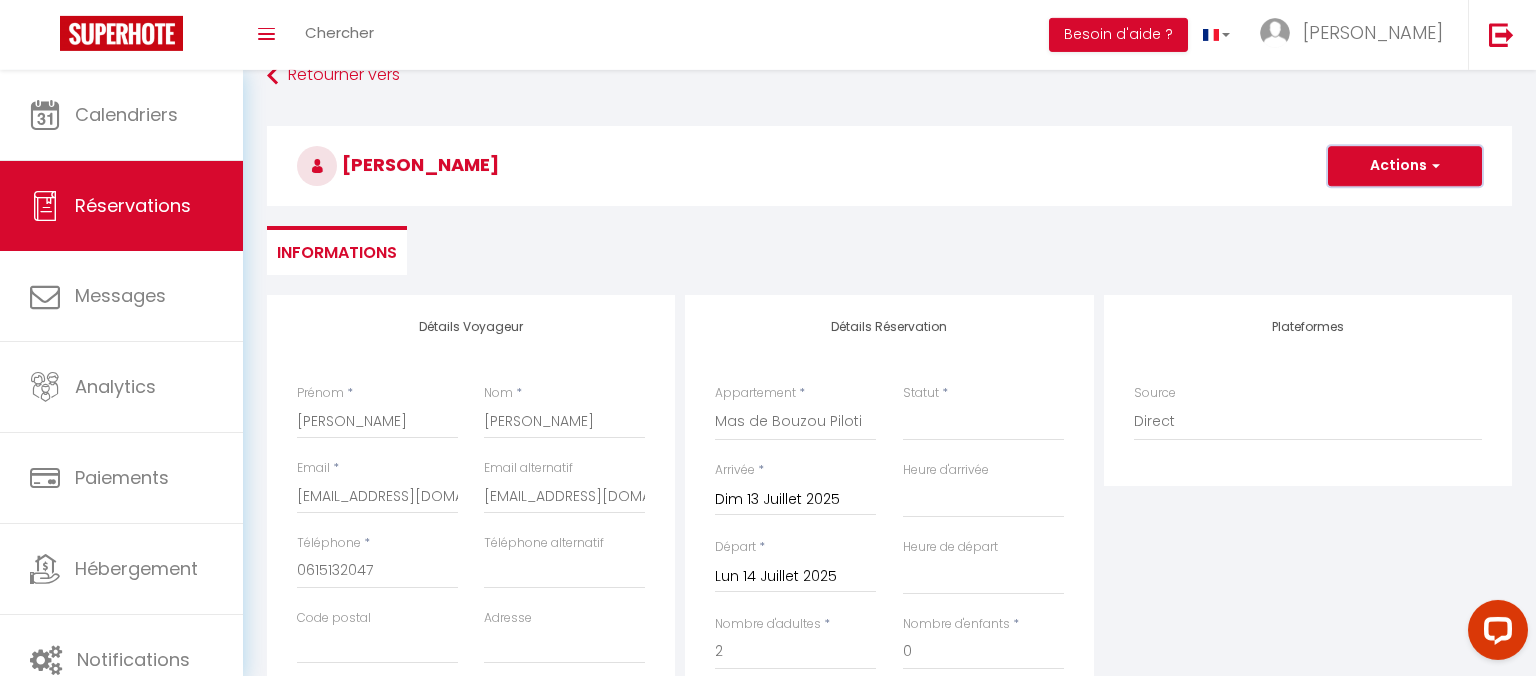 click on "Actions" at bounding box center [1405, 166] 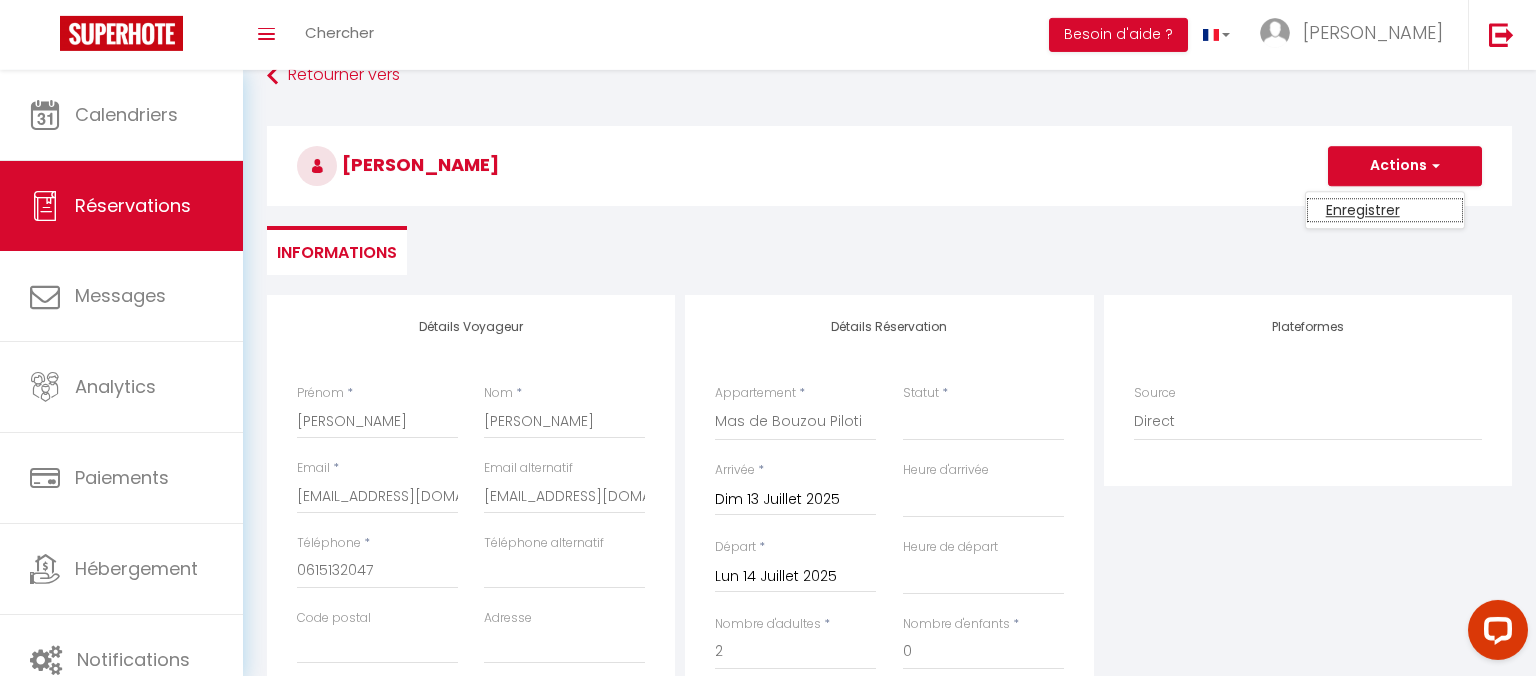 click on "Enregistrer" at bounding box center [1385, 210] 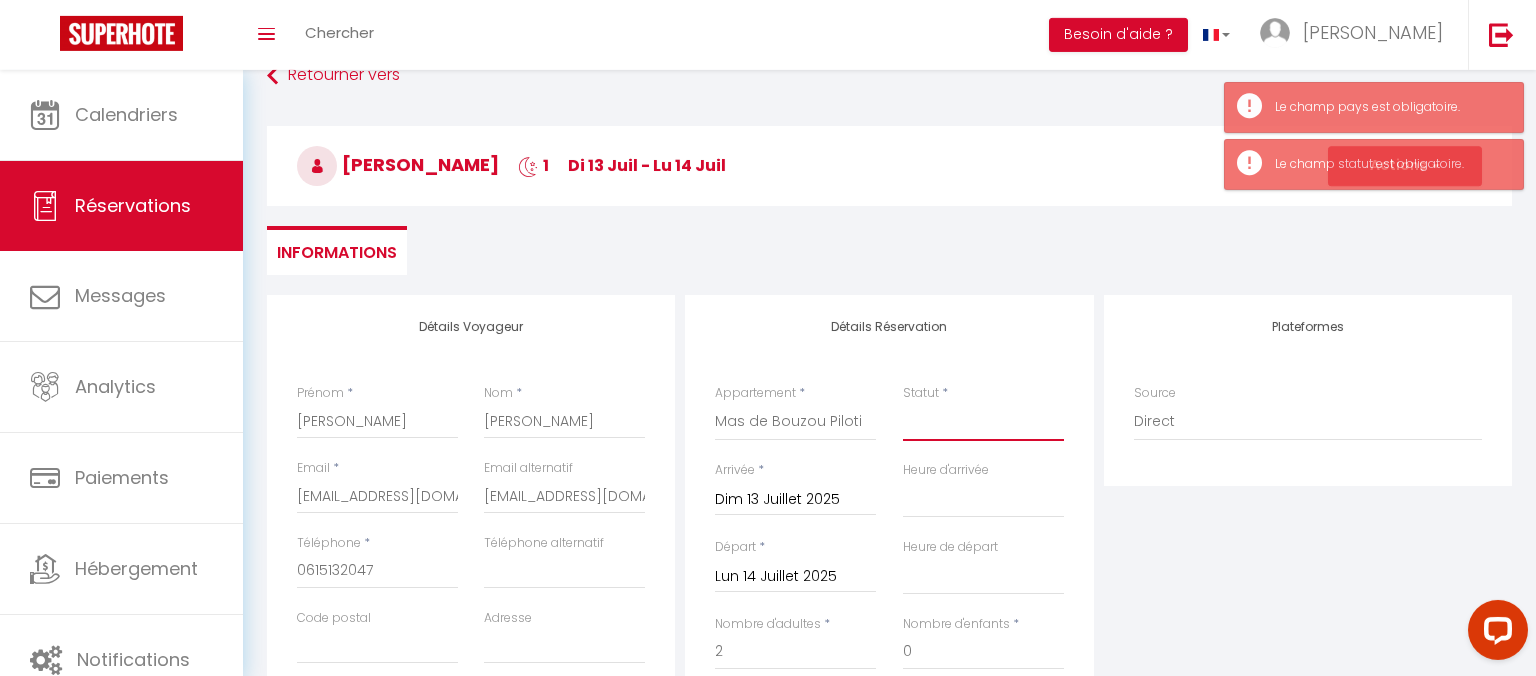 click on "Confirmé Non Confirmé [PERSON_NAME] par le voyageur No Show Request" at bounding box center (983, 422) 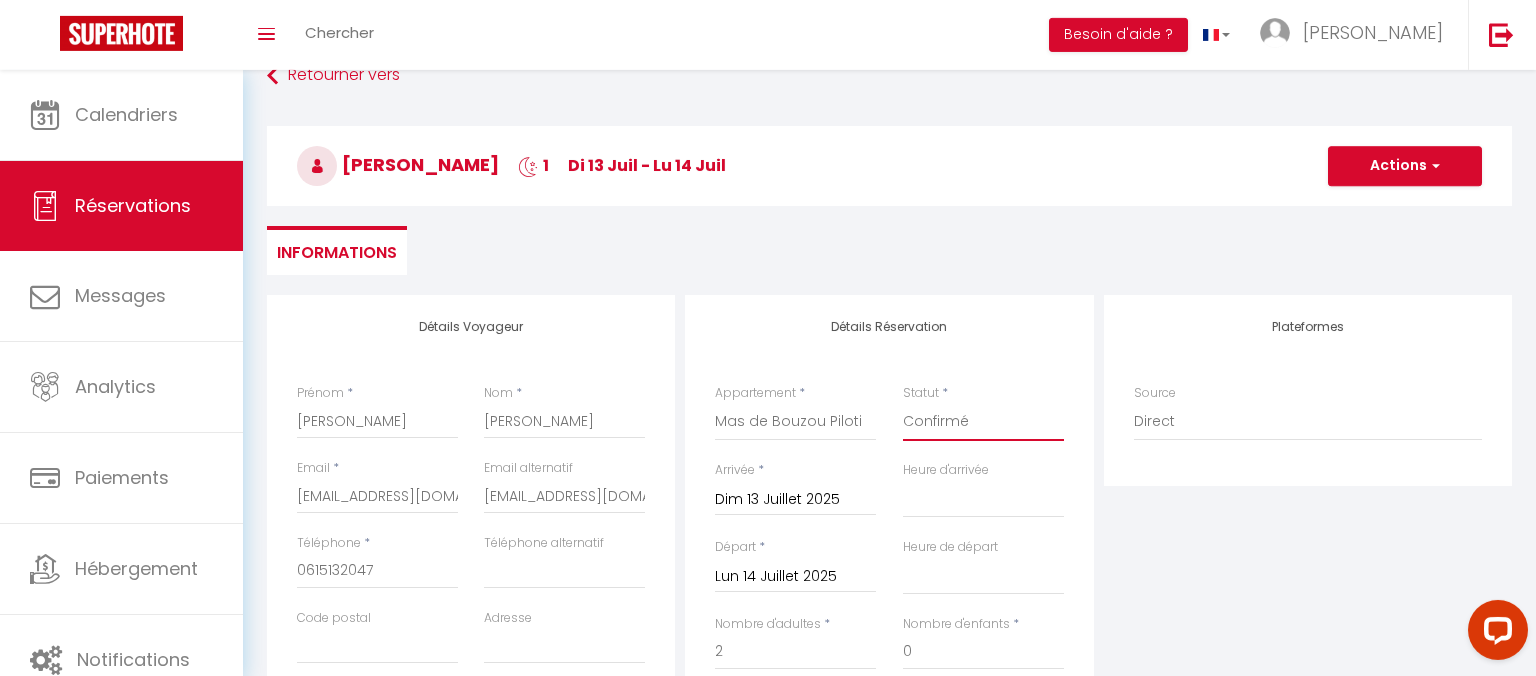 click on "Confirmé" at bounding box center (0, 0) 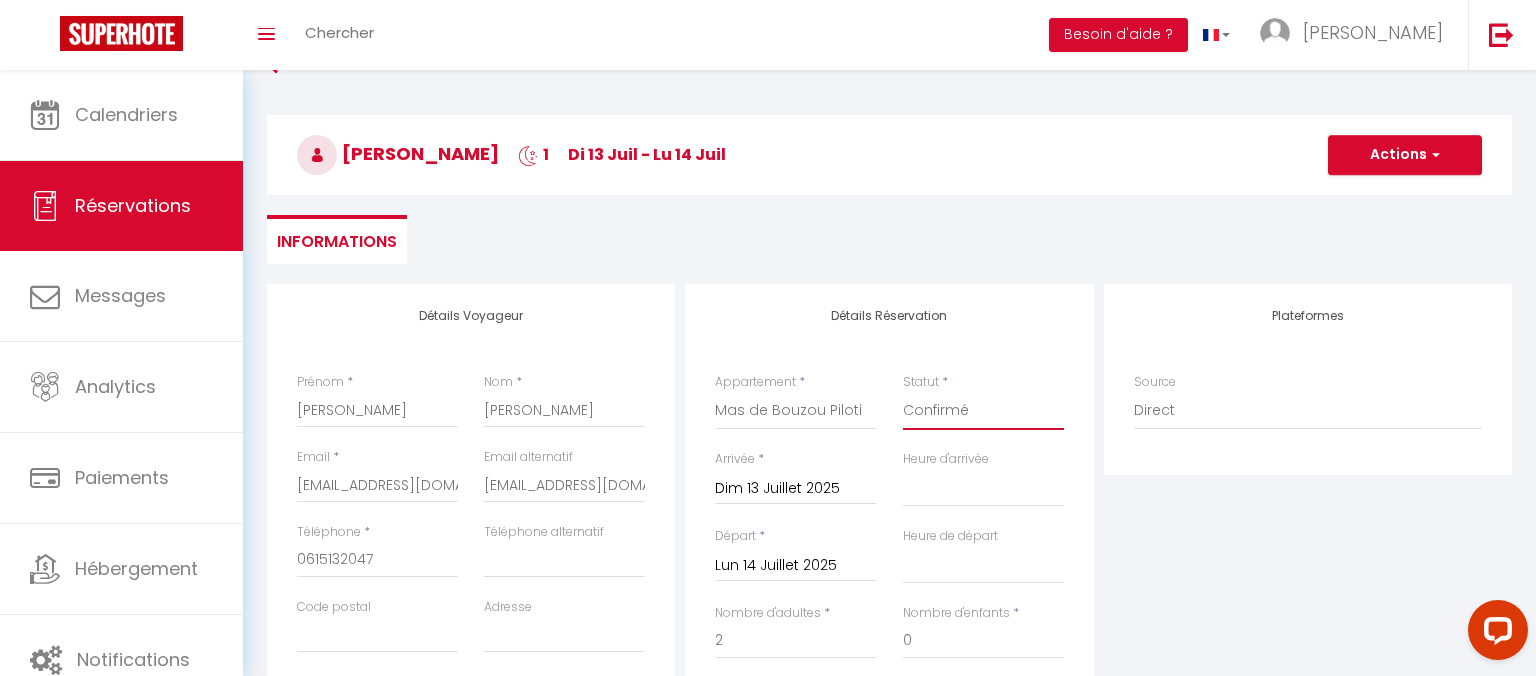 scroll, scrollTop: 64, scrollLeft: 0, axis: vertical 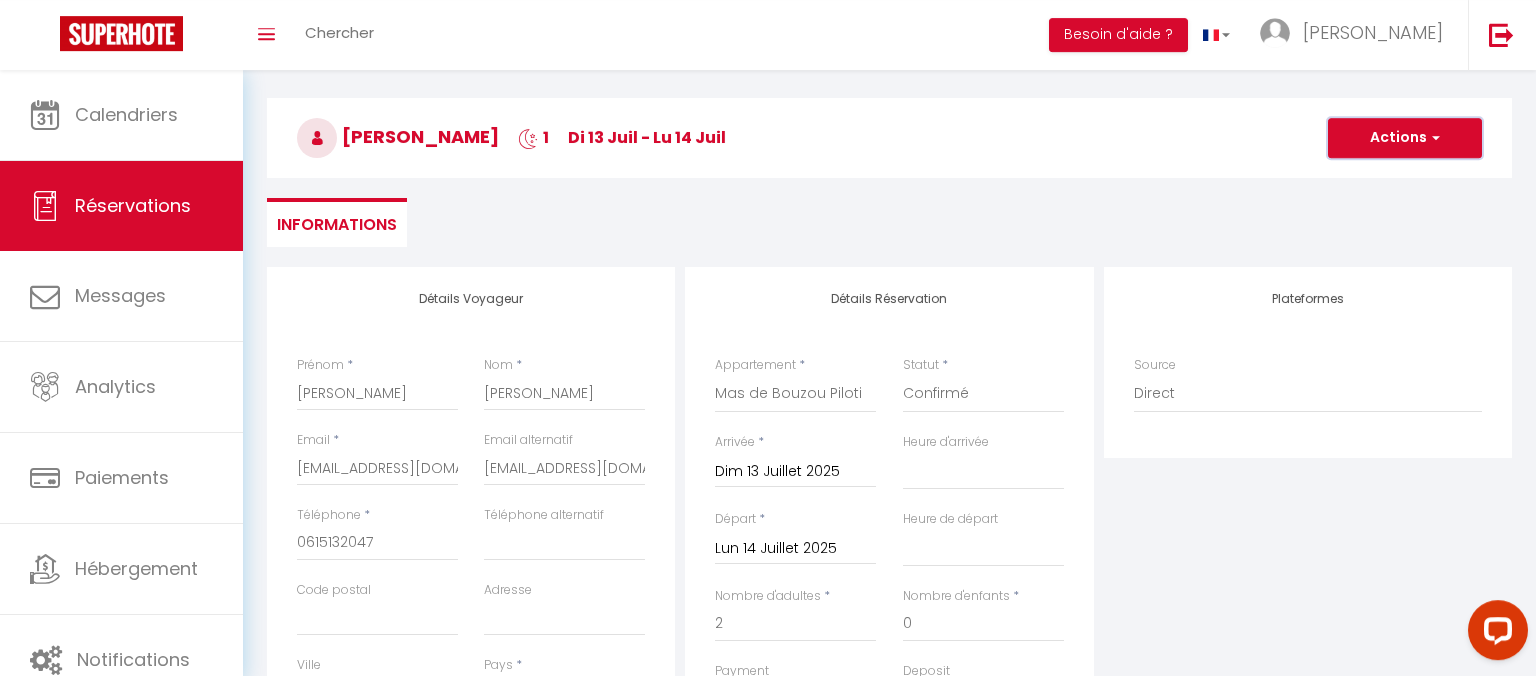 click on "Actions" at bounding box center [1405, 138] 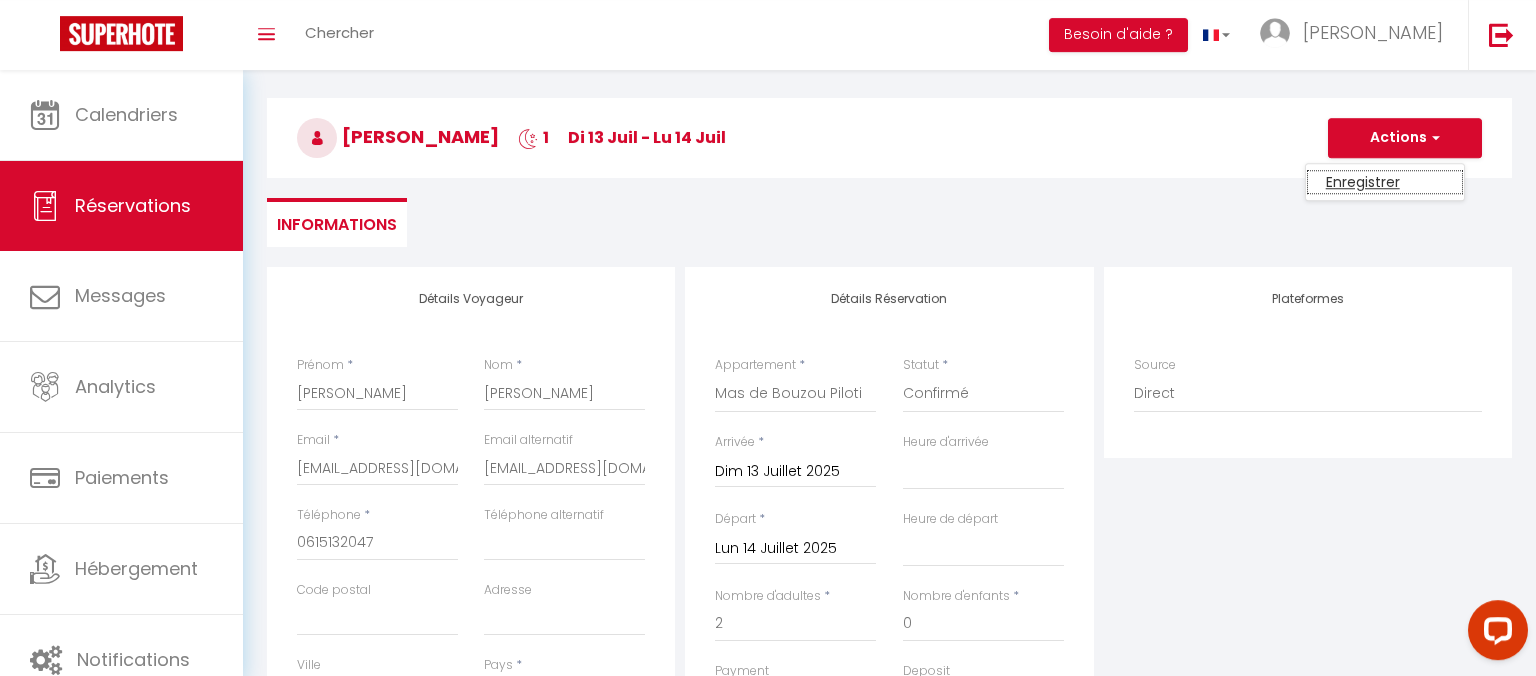 click on "Enregistrer" at bounding box center (1385, 182) 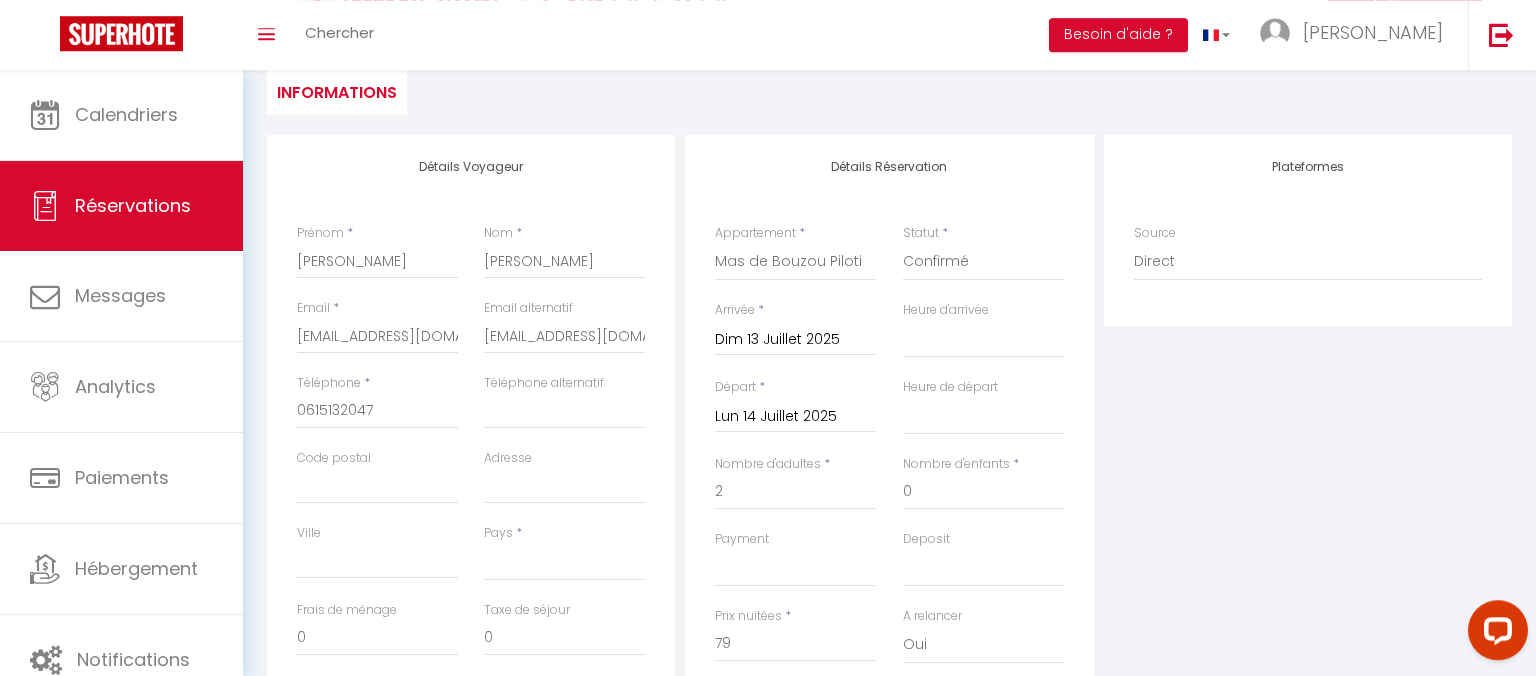 scroll, scrollTop: 194, scrollLeft: 0, axis: vertical 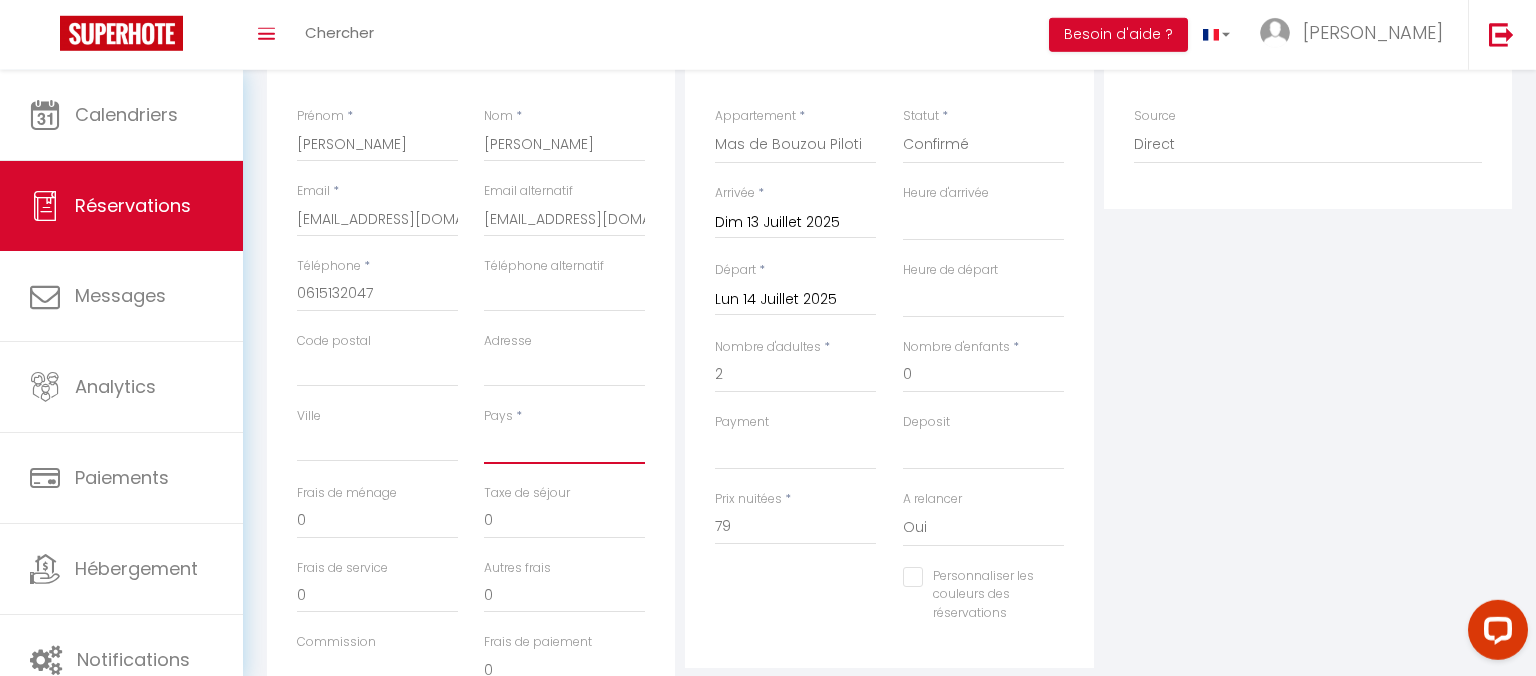 click on "[GEOGRAPHIC_DATA]
[GEOGRAPHIC_DATA]
[GEOGRAPHIC_DATA]
[GEOGRAPHIC_DATA]
[GEOGRAPHIC_DATA]
[US_STATE]
[GEOGRAPHIC_DATA]
[GEOGRAPHIC_DATA]
[GEOGRAPHIC_DATA]
[GEOGRAPHIC_DATA]
[GEOGRAPHIC_DATA]
[GEOGRAPHIC_DATA]
[GEOGRAPHIC_DATA]
[GEOGRAPHIC_DATA]
[GEOGRAPHIC_DATA]
[GEOGRAPHIC_DATA]
[GEOGRAPHIC_DATA]
[GEOGRAPHIC_DATA]
[GEOGRAPHIC_DATA]
[GEOGRAPHIC_DATA]
[GEOGRAPHIC_DATA]
[GEOGRAPHIC_DATA]
[GEOGRAPHIC_DATA]
[GEOGRAPHIC_DATA]" at bounding box center [564, 445] 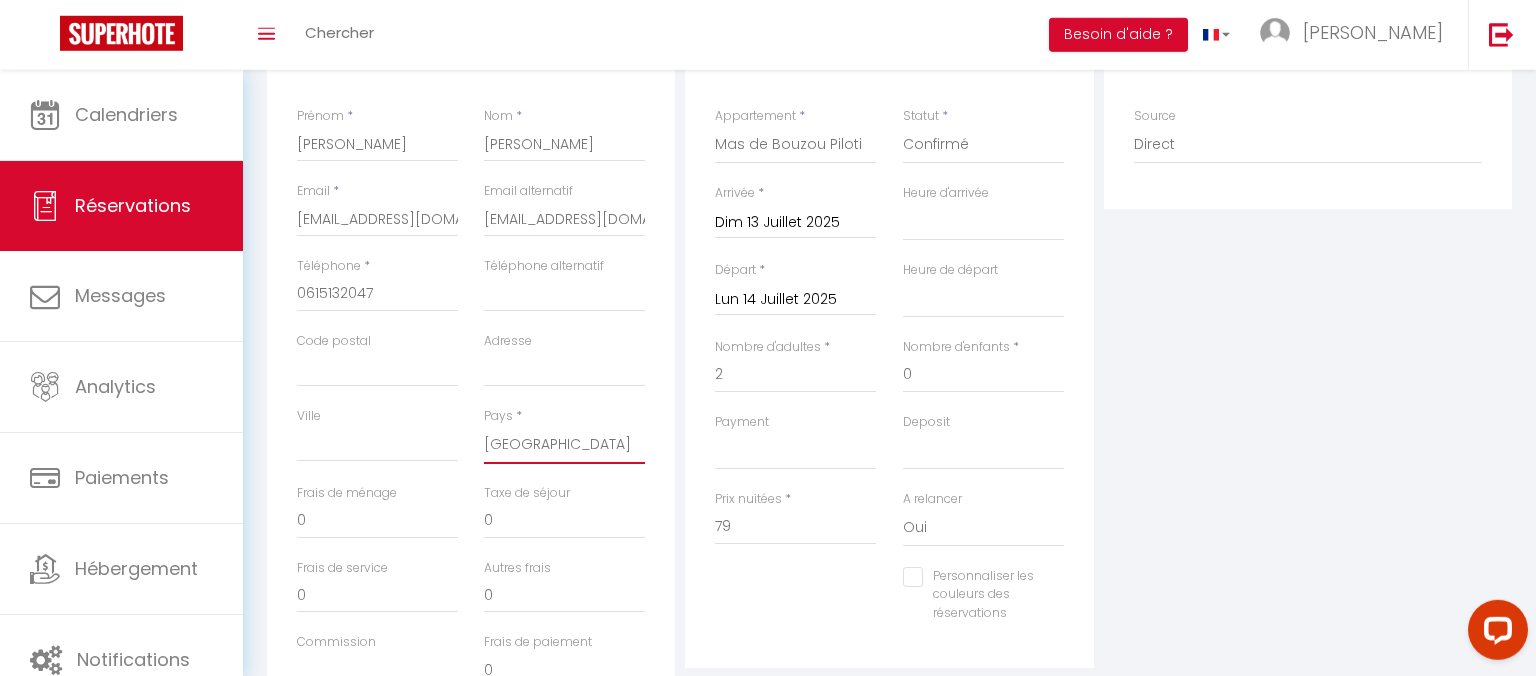 click on "[GEOGRAPHIC_DATA]" at bounding box center (0, 0) 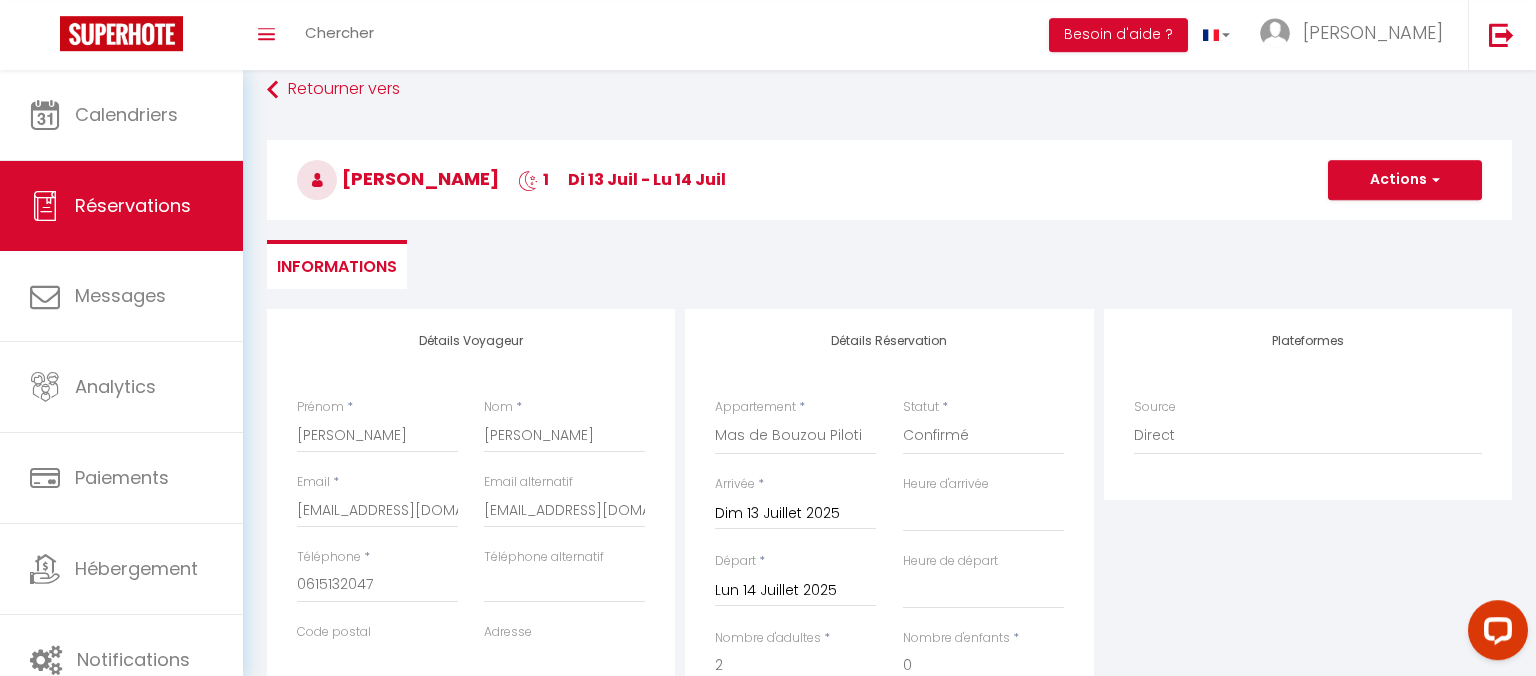 scroll, scrollTop: 20, scrollLeft: 0, axis: vertical 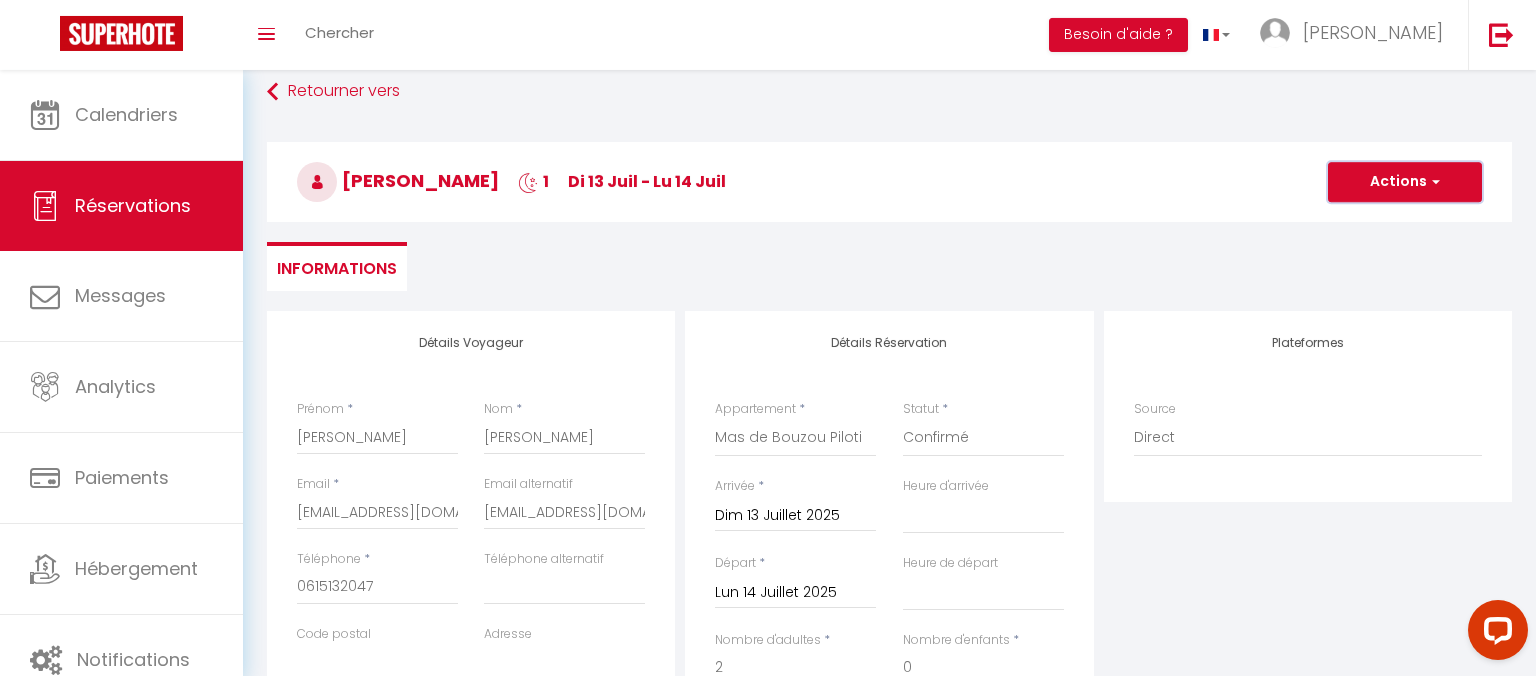 click on "Actions" at bounding box center [1405, 182] 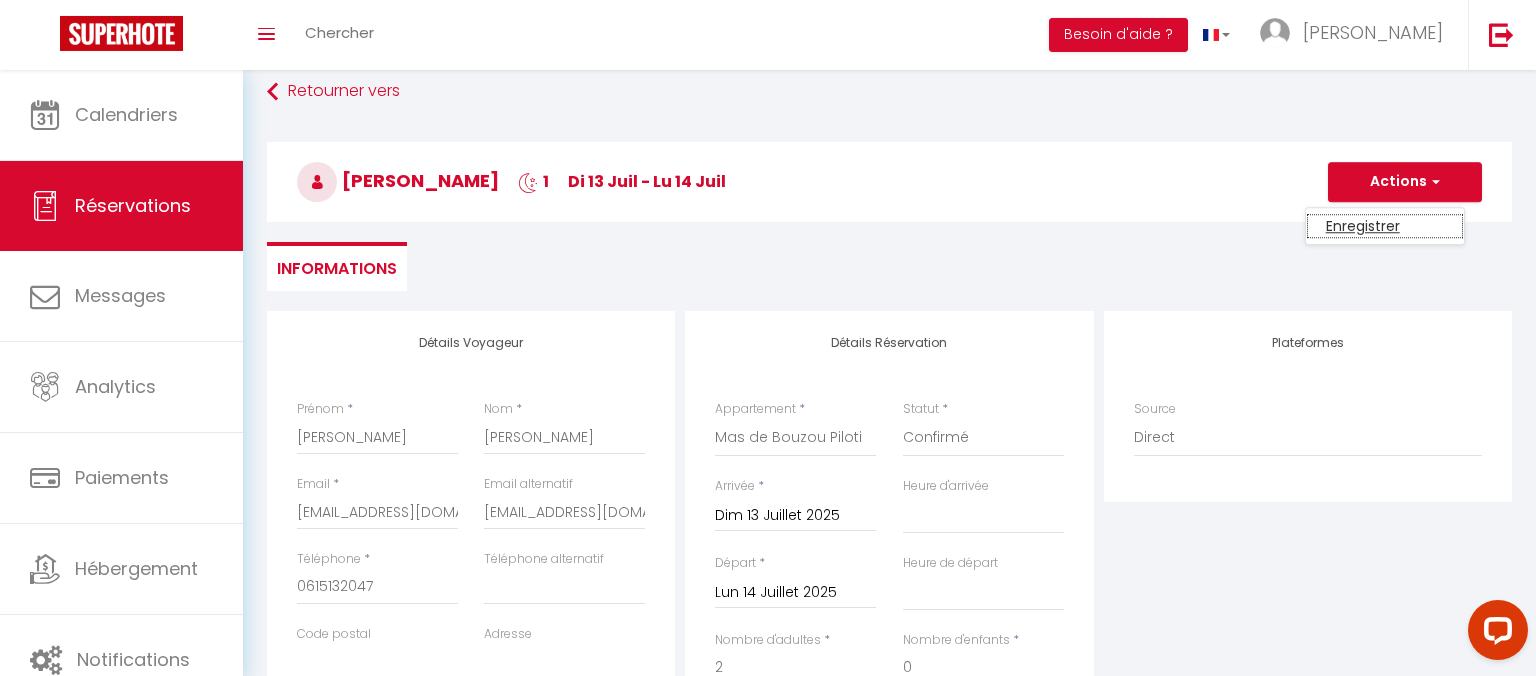 click on "Enregistrer" at bounding box center (1385, 226) 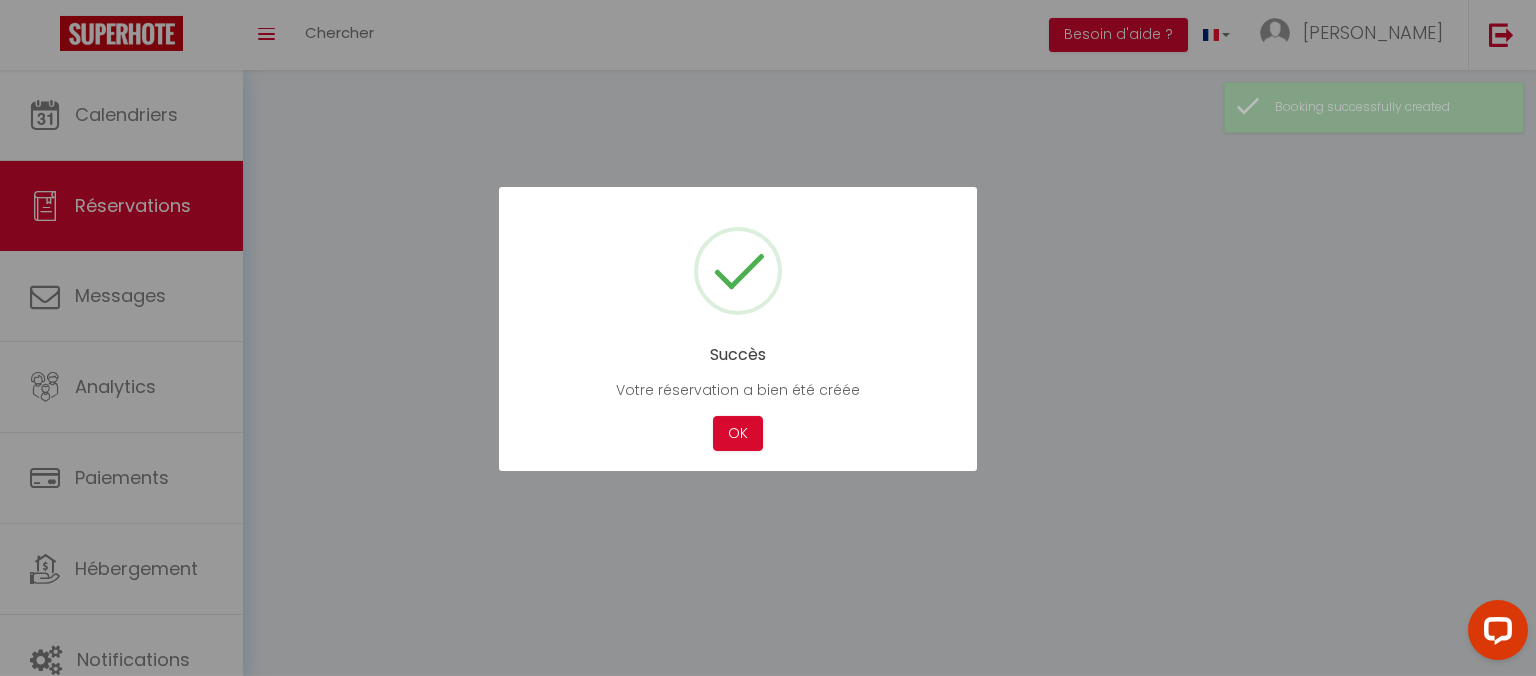 scroll, scrollTop: 0, scrollLeft: 0, axis: both 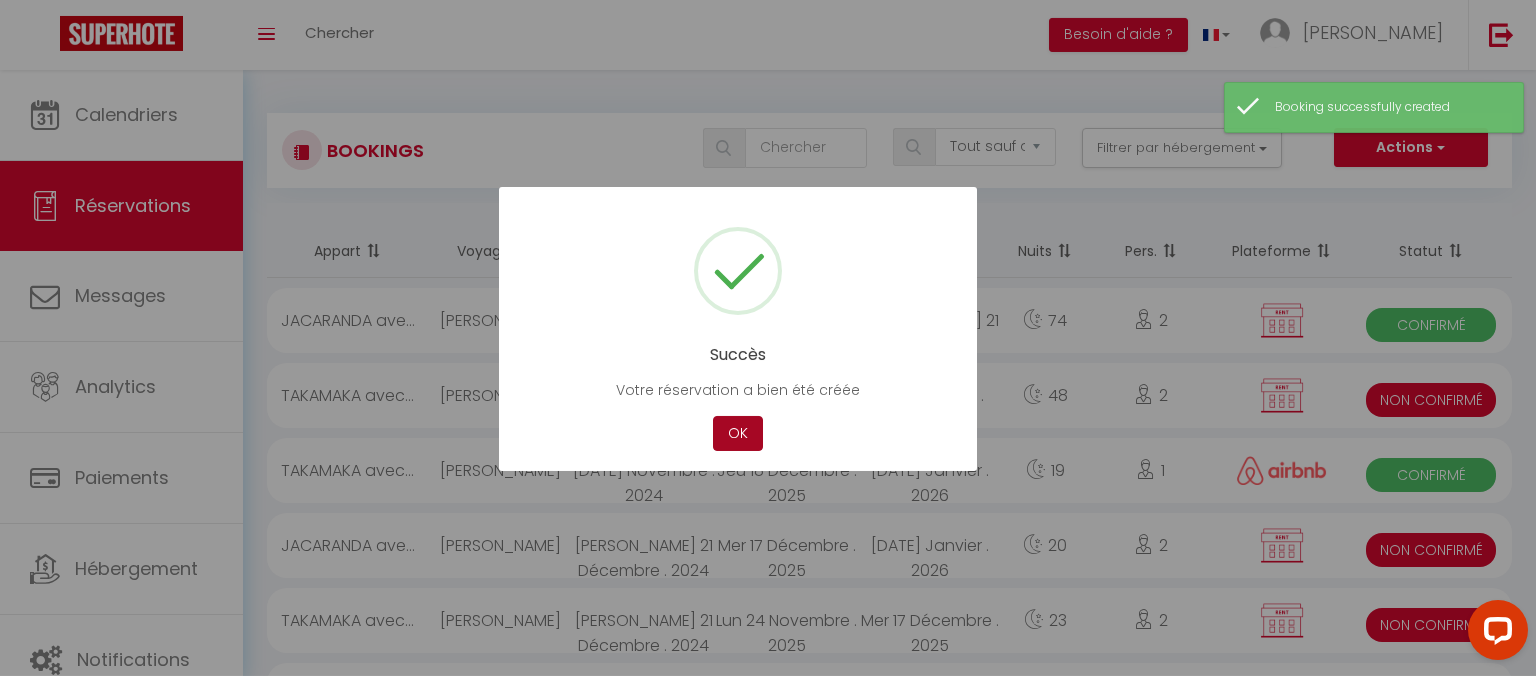 click on "OK" at bounding box center [738, 433] 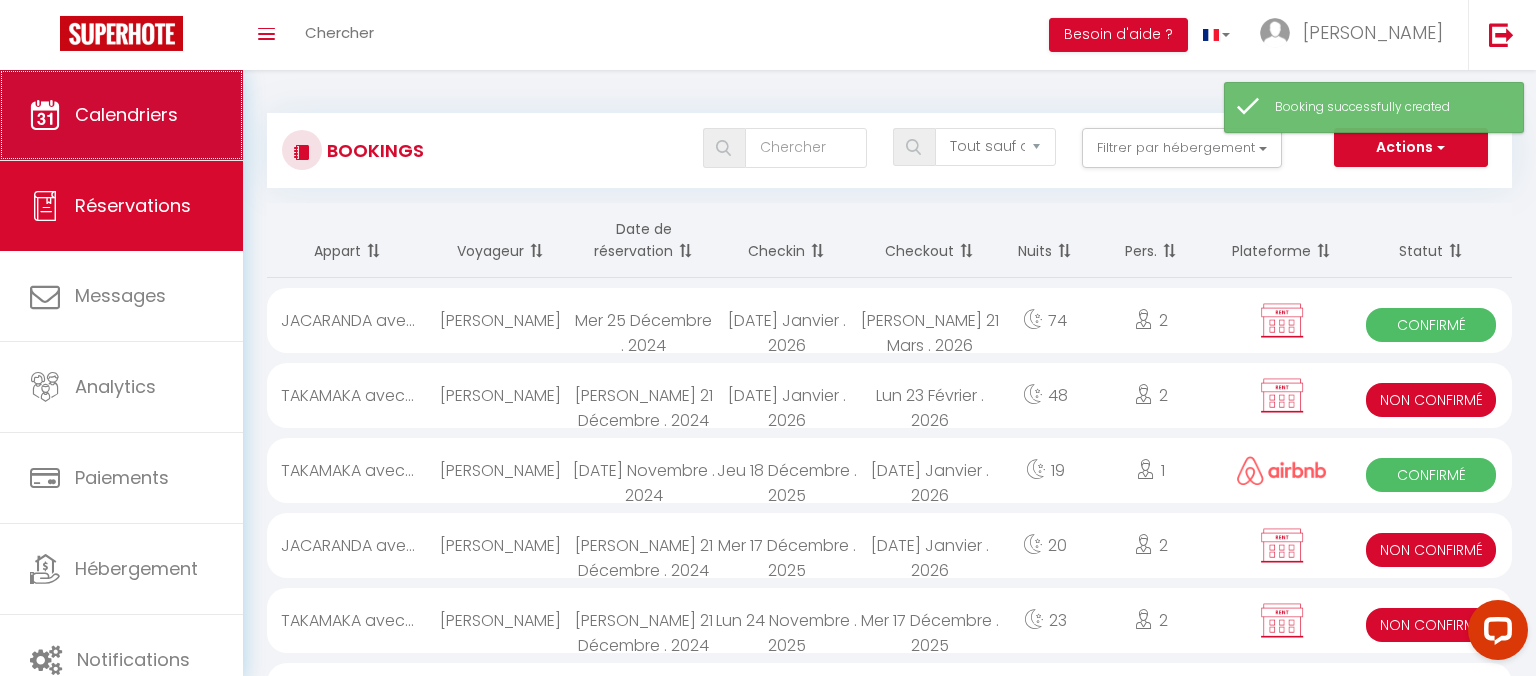 click on "Calendriers" at bounding box center [126, 114] 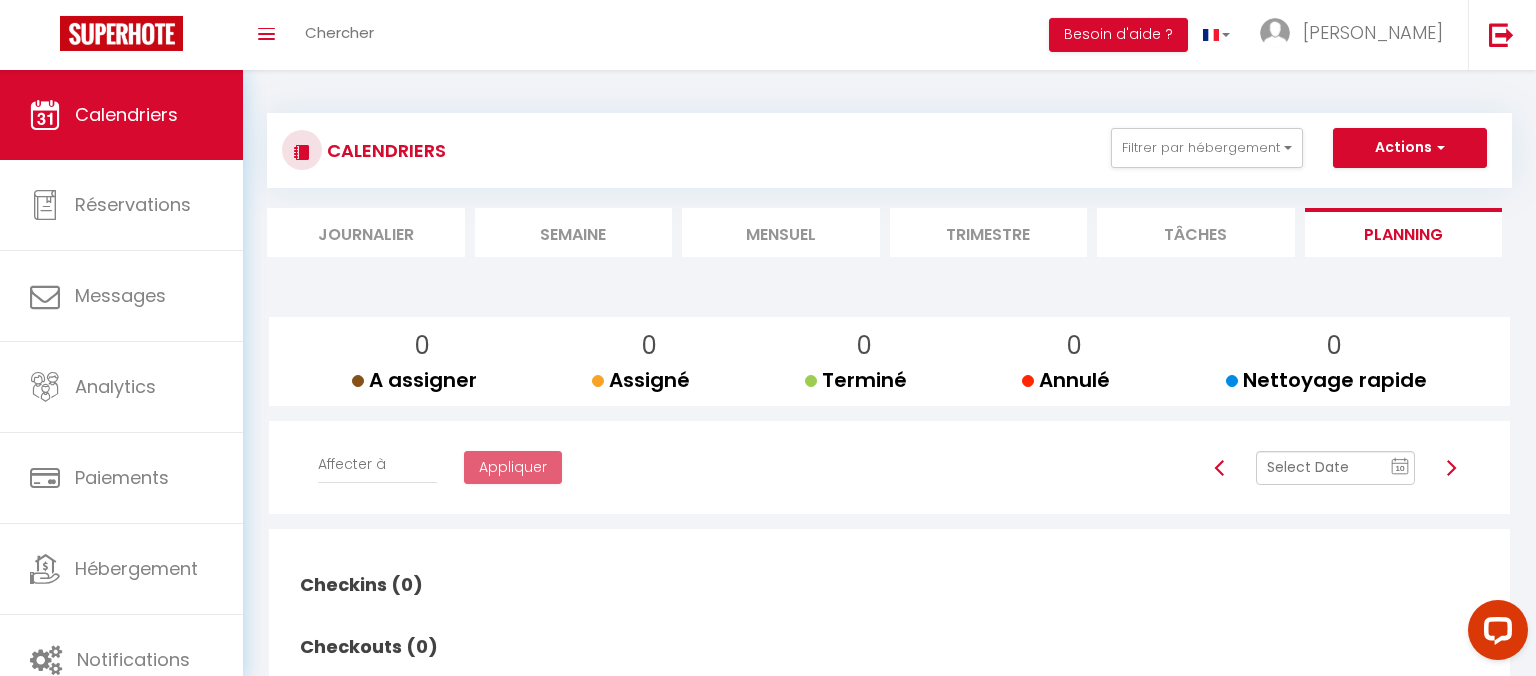 click on "Mensuel" at bounding box center [781, 232] 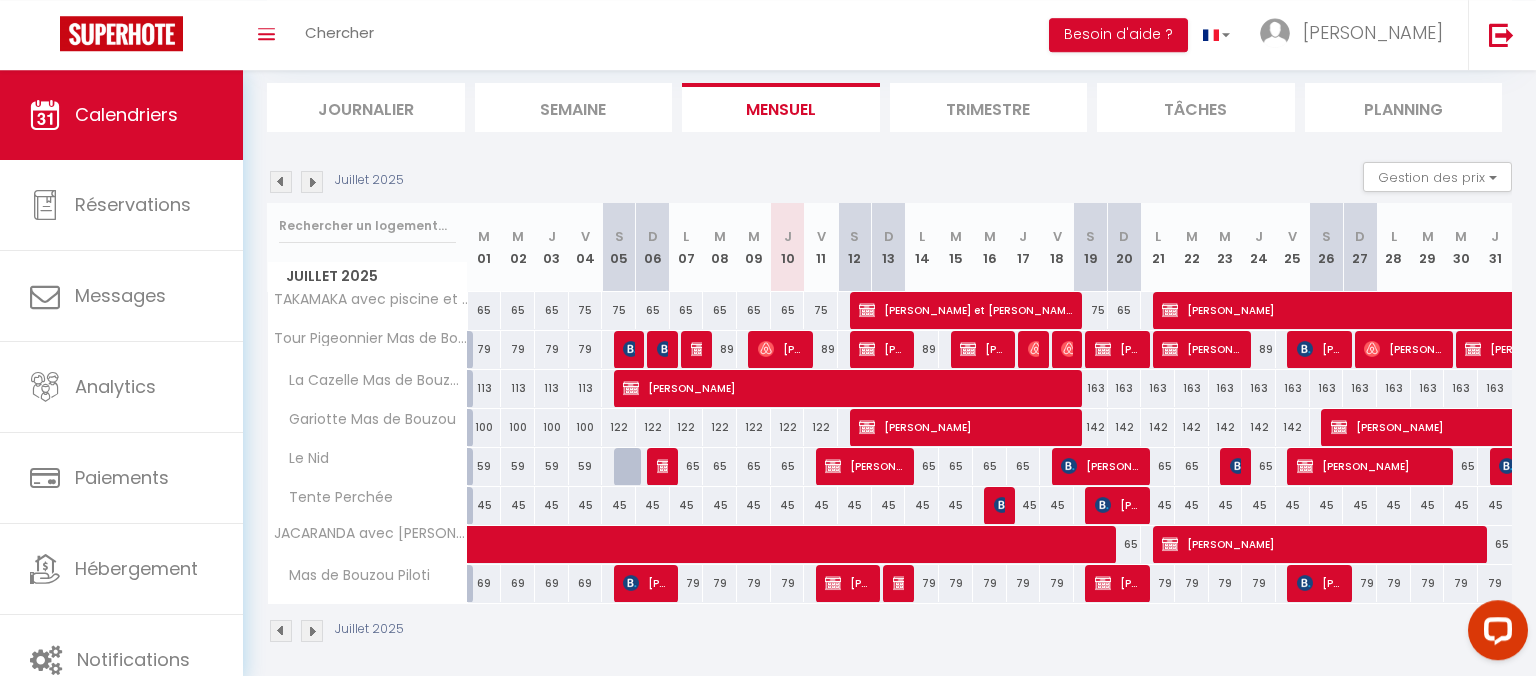 scroll, scrollTop: 132, scrollLeft: 0, axis: vertical 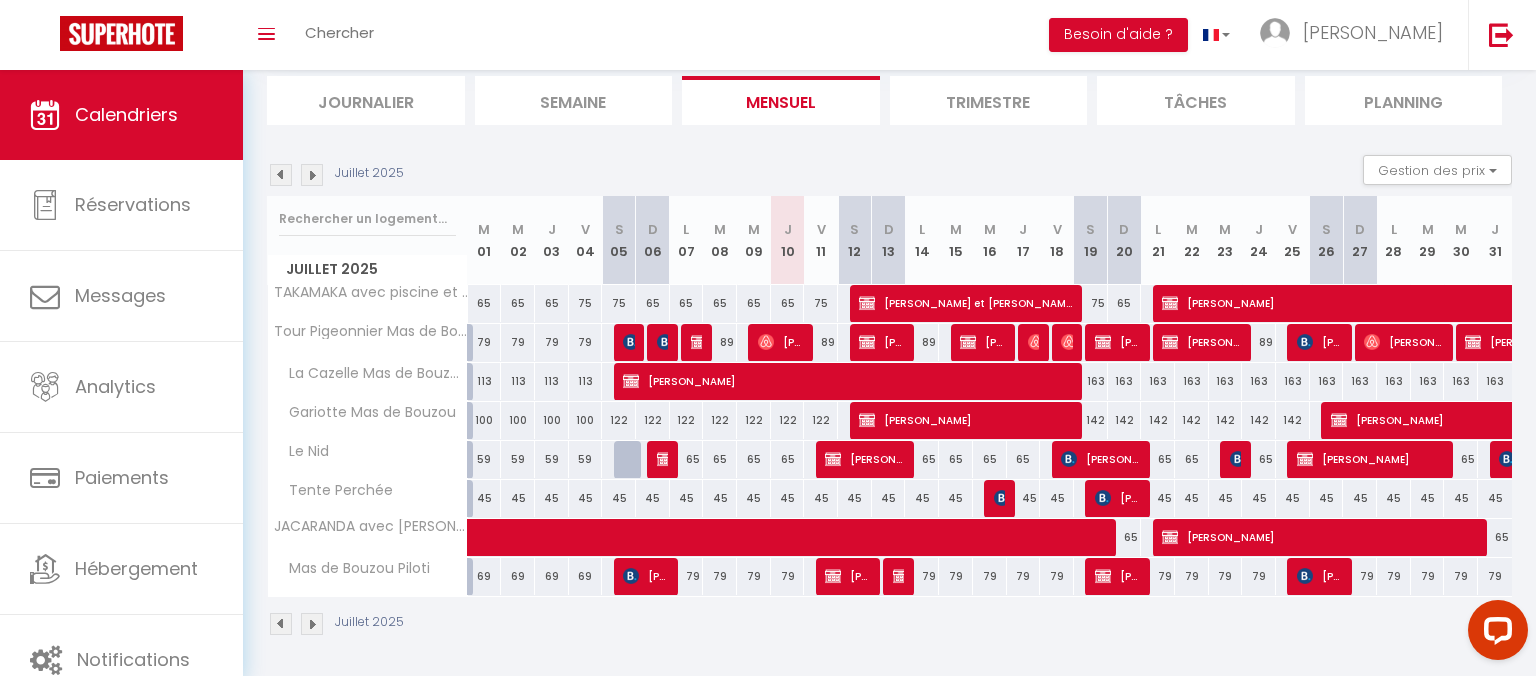 click at bounding box center (901, 576) 